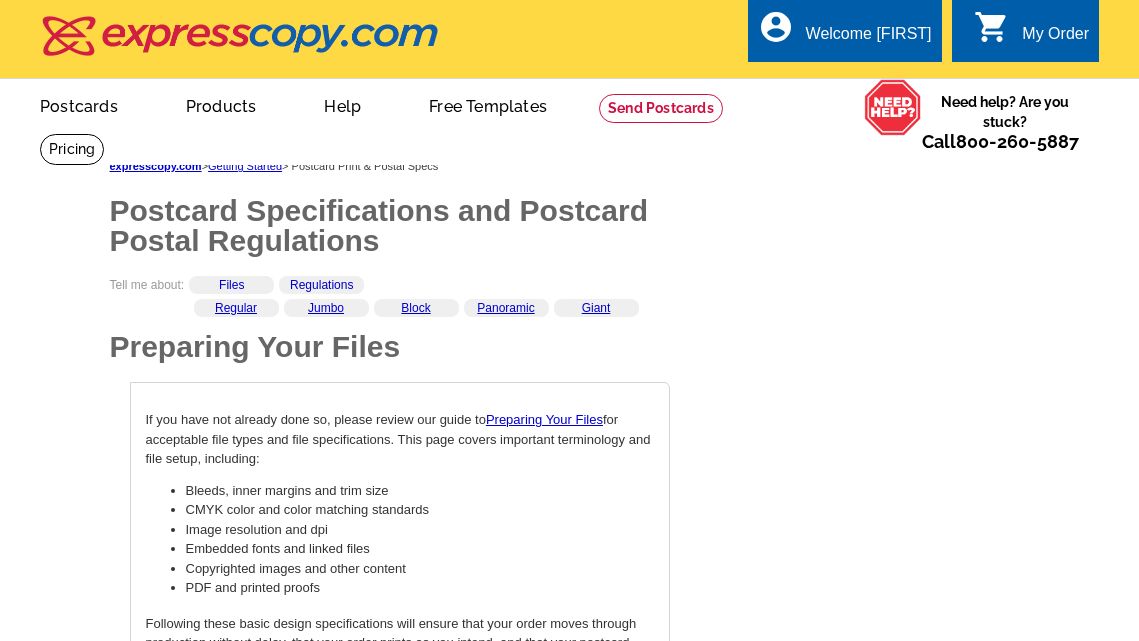 select on "2" 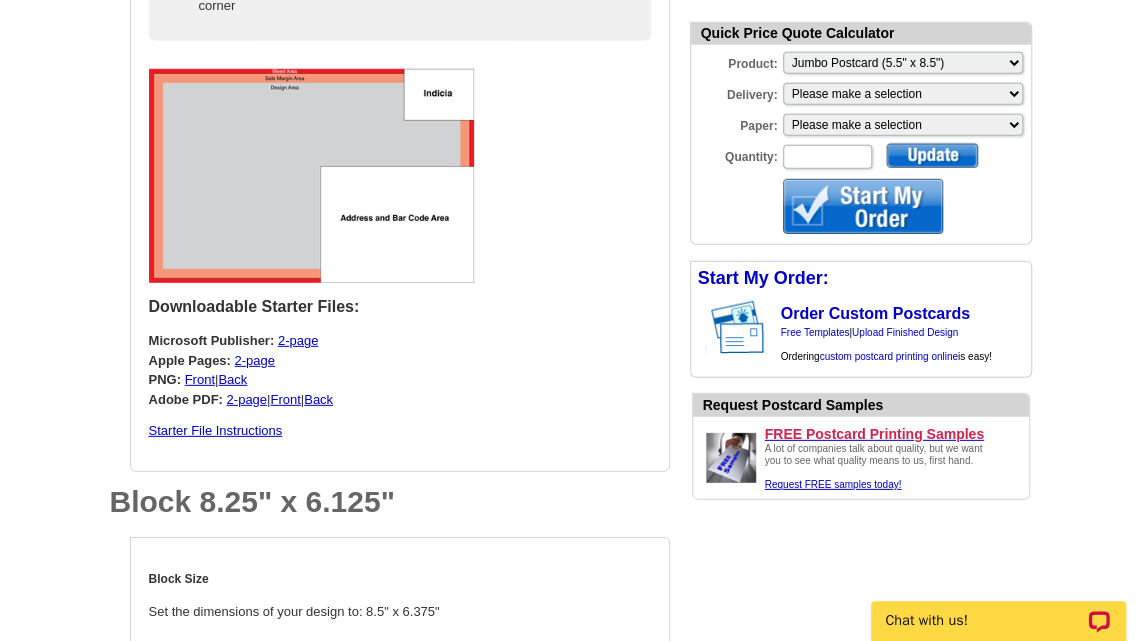 scroll, scrollTop: 0, scrollLeft: 0, axis: both 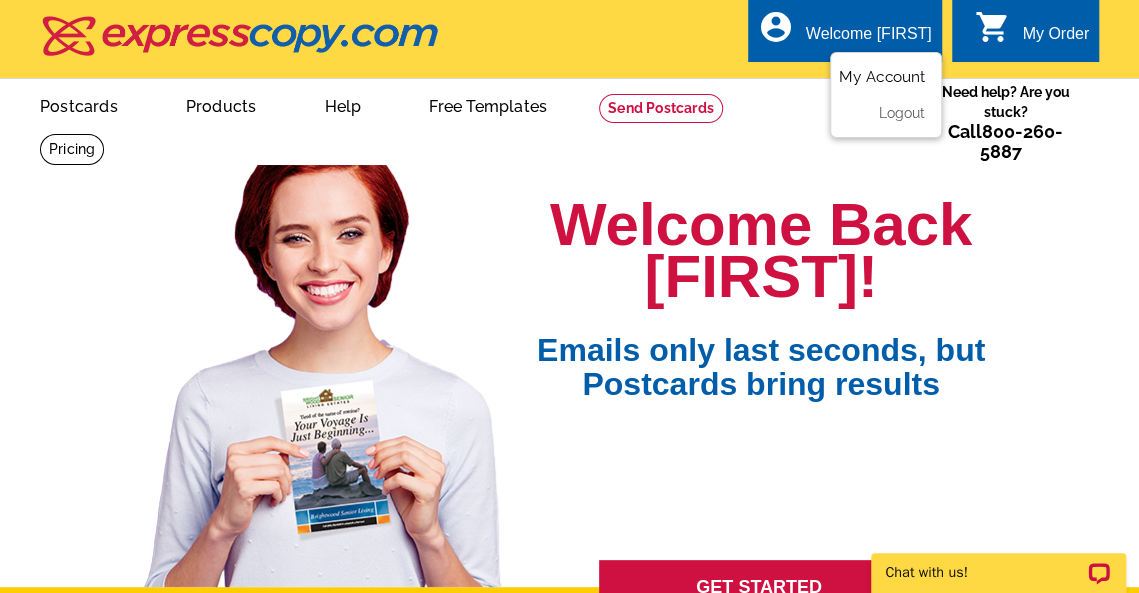 click on "My Account" at bounding box center (882, 77) 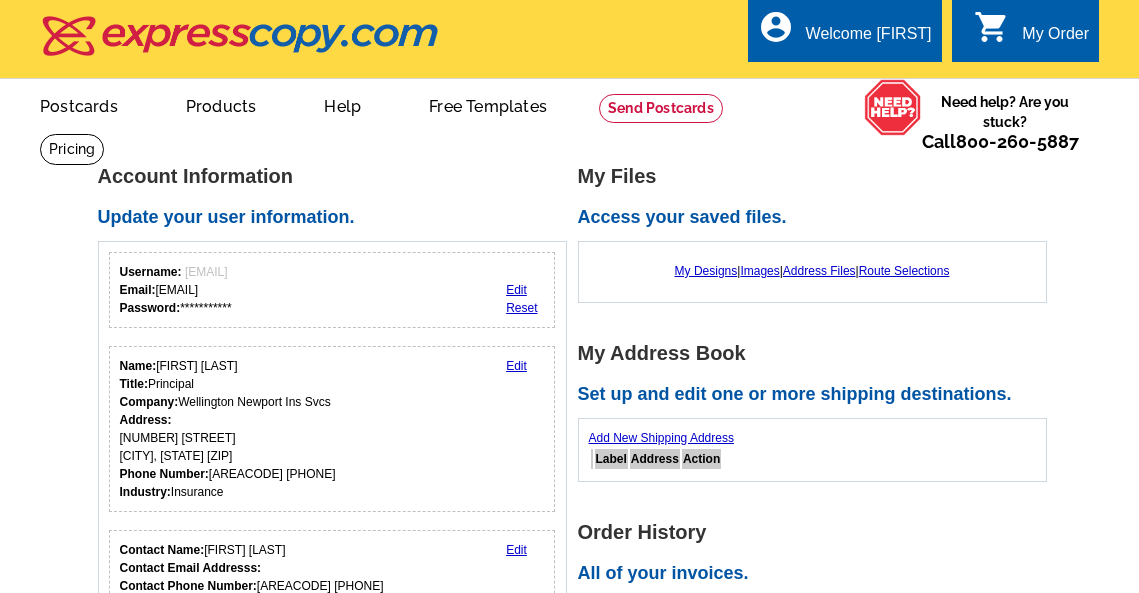 scroll, scrollTop: 0, scrollLeft: 0, axis: both 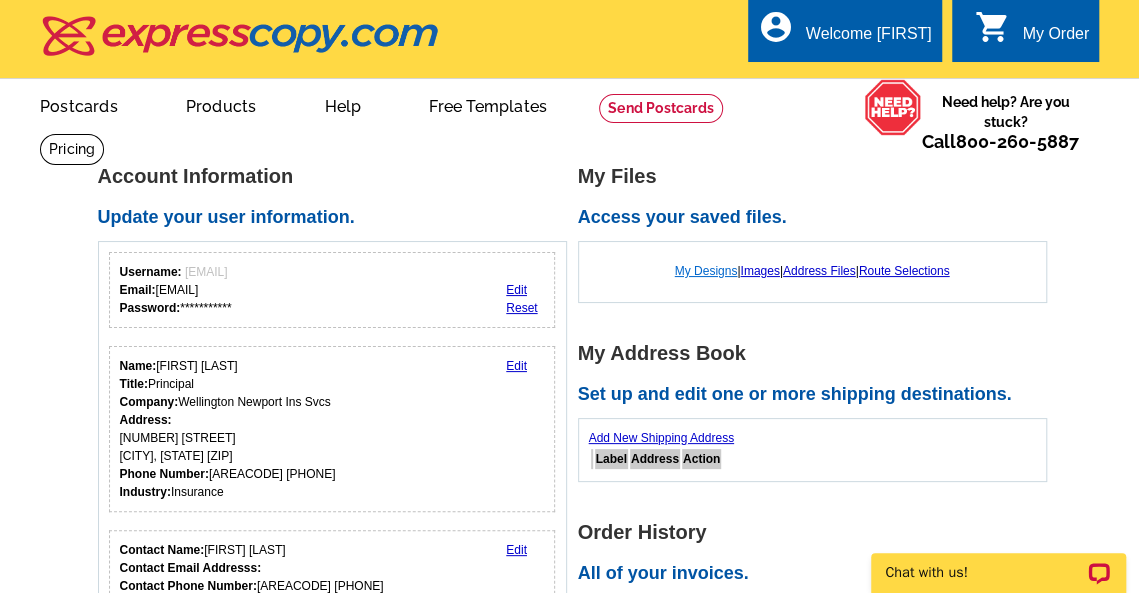click on "My Designs" at bounding box center [706, 271] 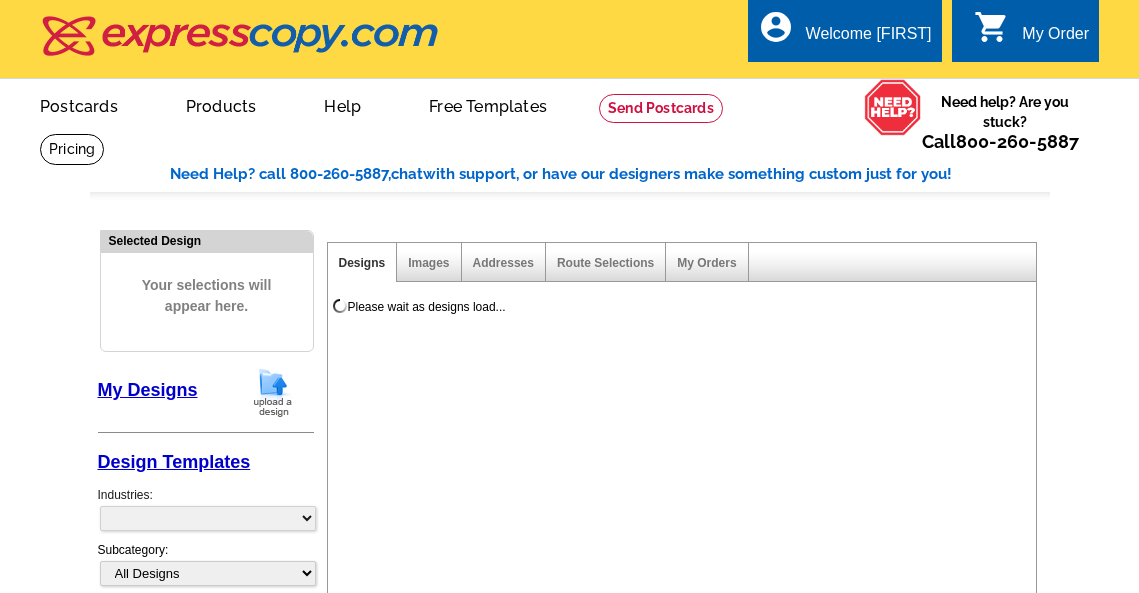 scroll, scrollTop: 0, scrollLeft: 0, axis: both 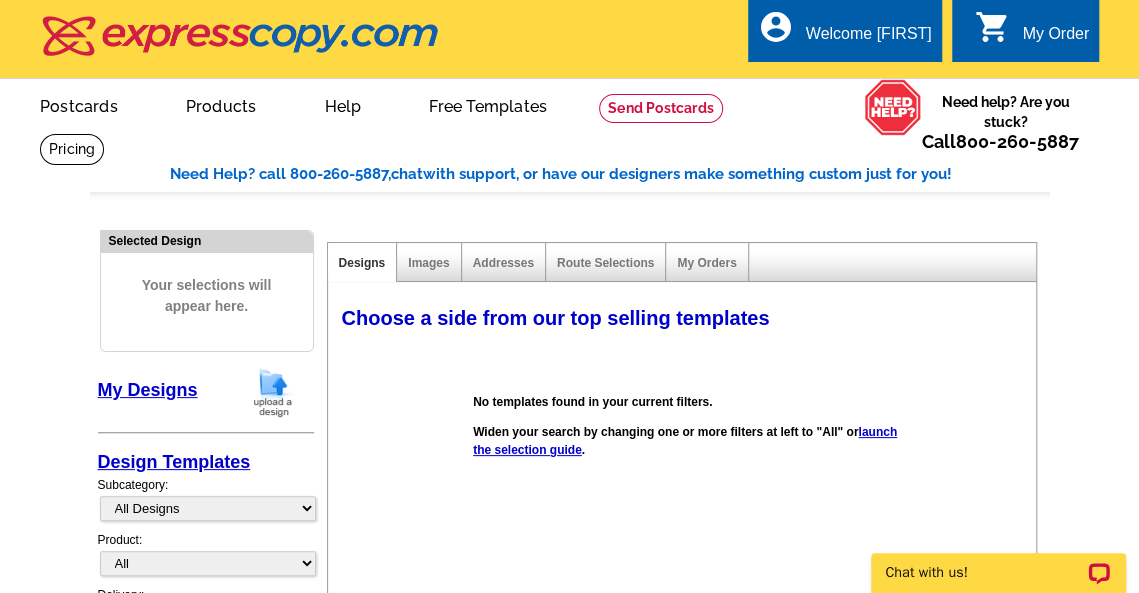 click at bounding box center [273, 392] 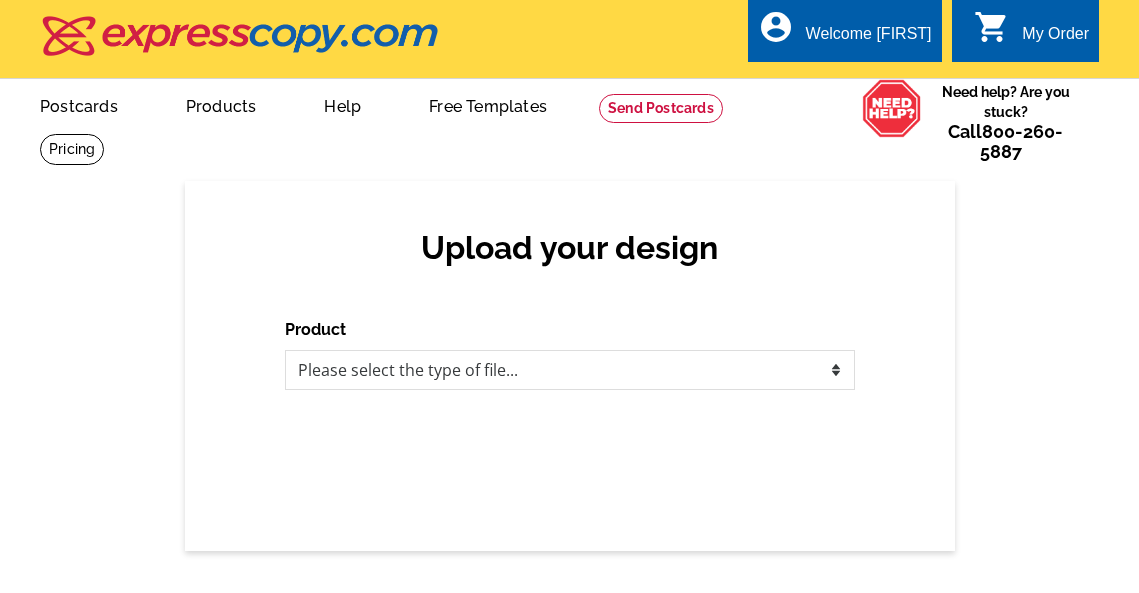 scroll, scrollTop: 0, scrollLeft: 0, axis: both 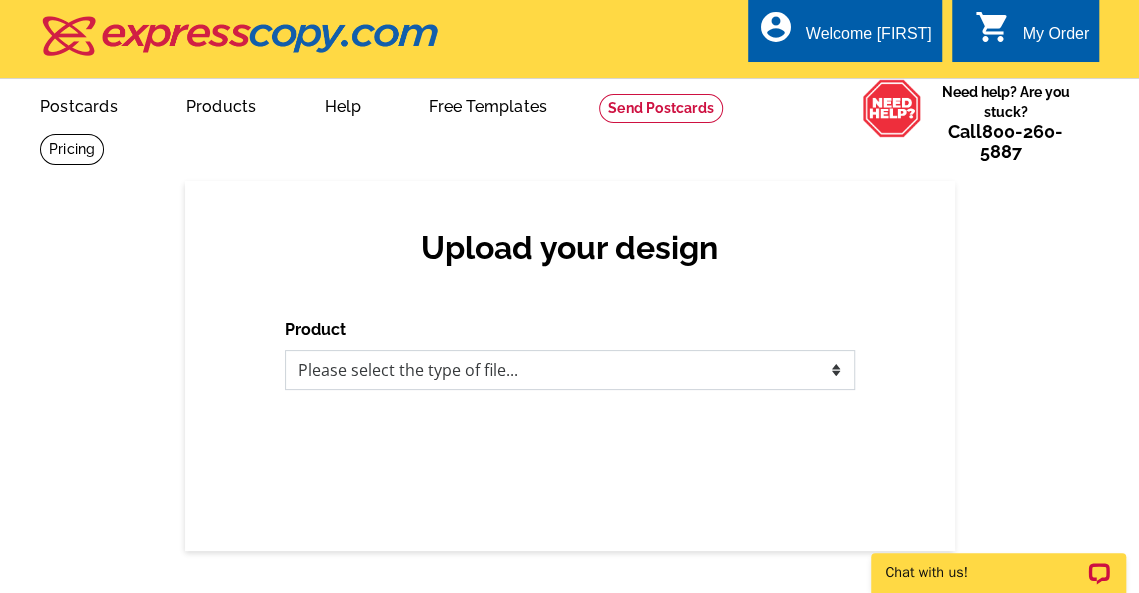 click on "Please select the type of file...
Postcards
Business Cards
Letters and flyers
Greeting Cards
Door Hangers" at bounding box center [570, 370] 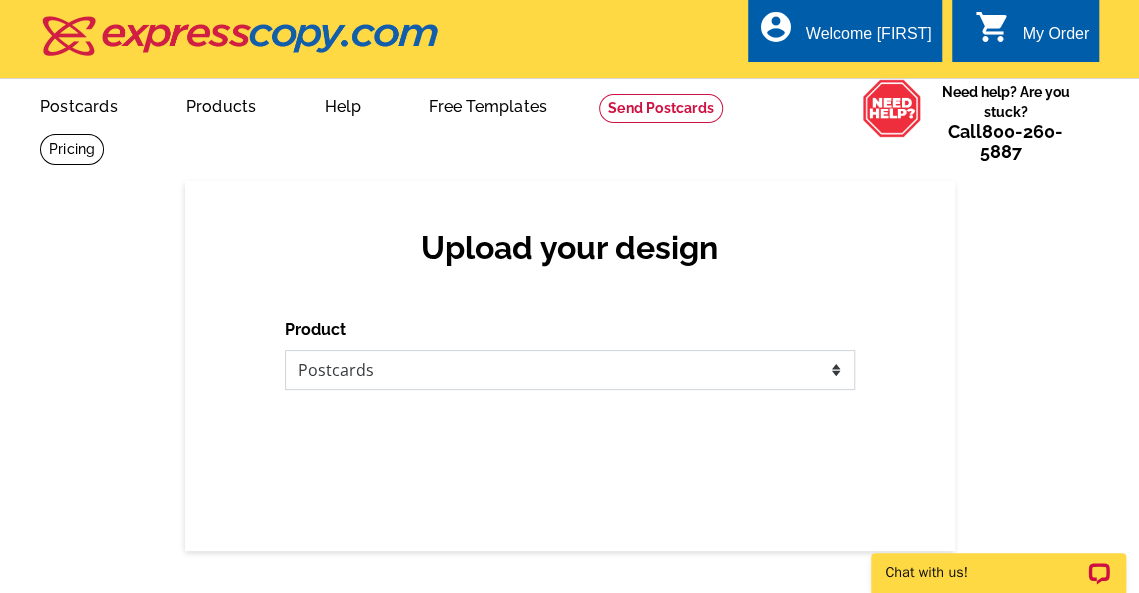 click on "Please select the type of file...
Postcards
Business Cards
Letters and flyers
Greeting Cards
Door Hangers" at bounding box center [570, 370] 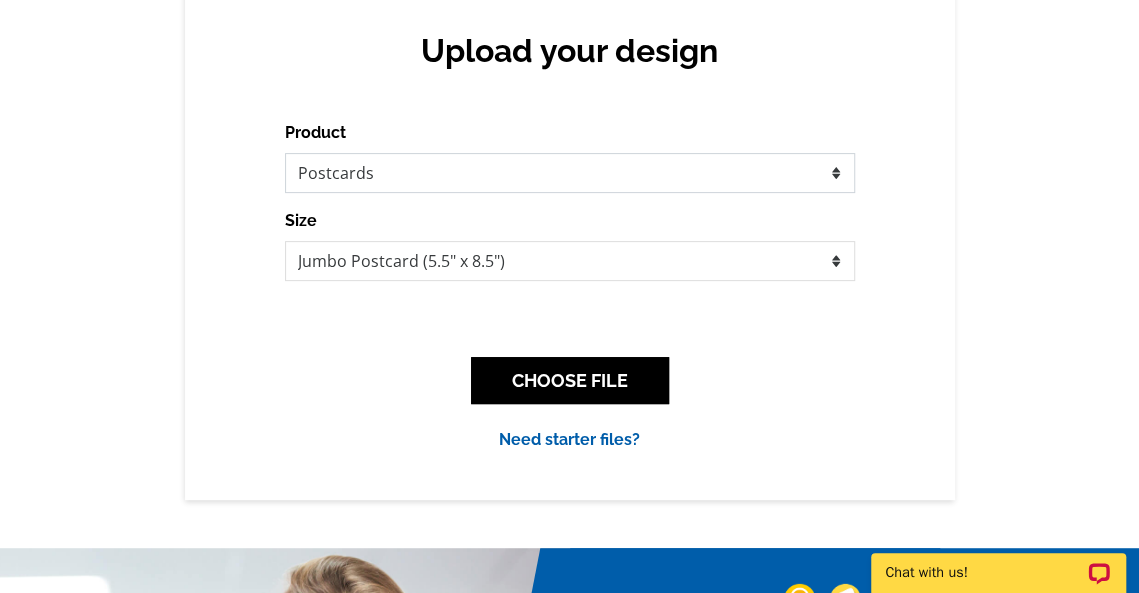 scroll, scrollTop: 200, scrollLeft: 0, axis: vertical 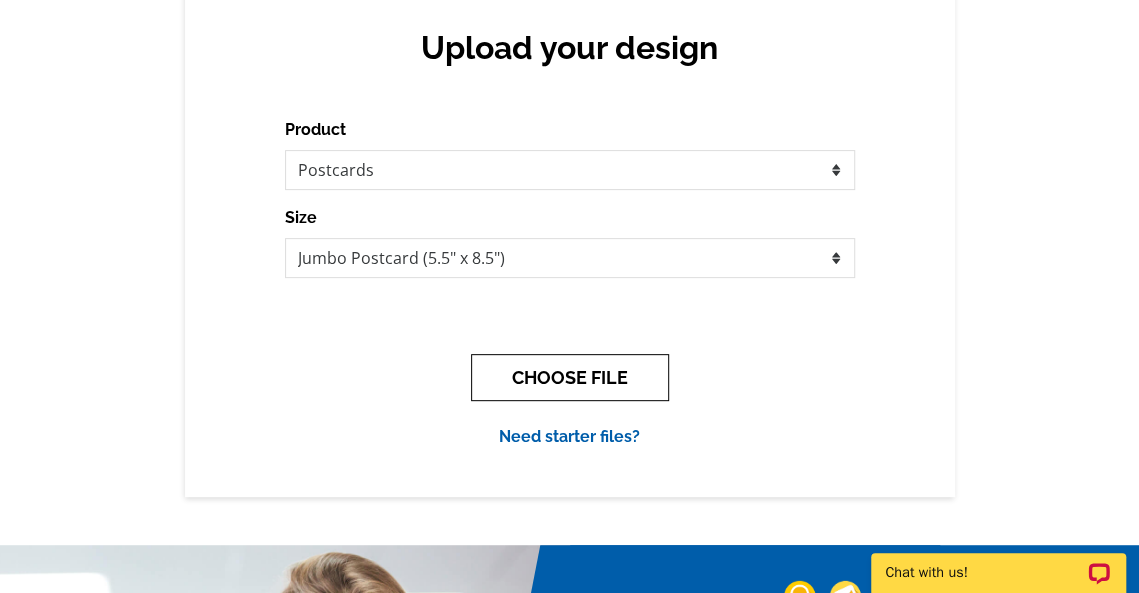 click on "CHOOSE FILE" at bounding box center (570, 377) 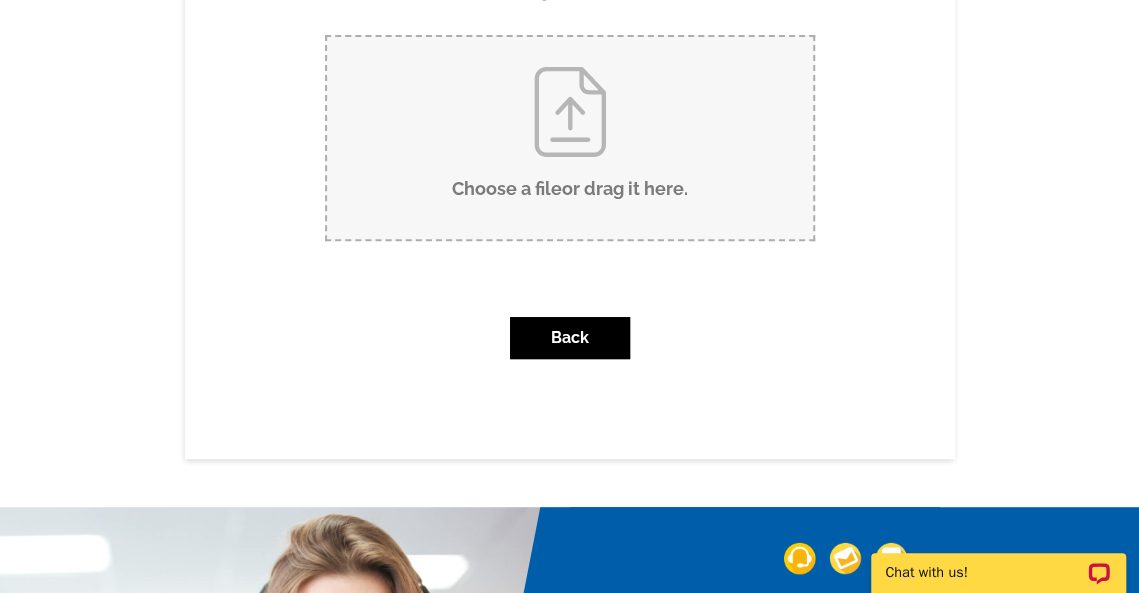 scroll, scrollTop: 133, scrollLeft: 0, axis: vertical 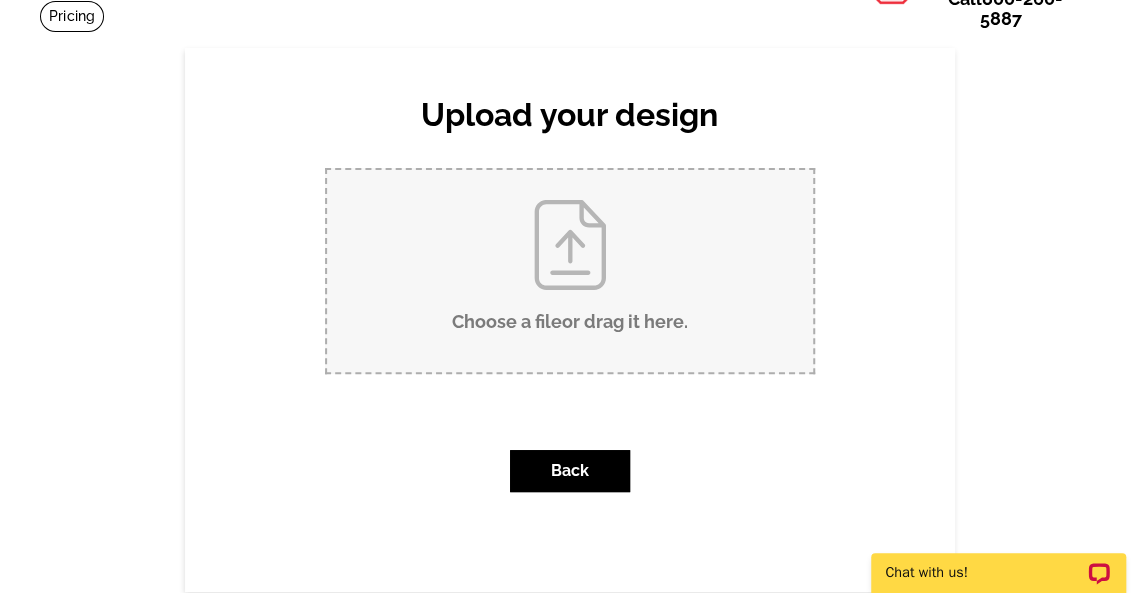 click on "Choose a file  or drag it here ." at bounding box center [570, 271] 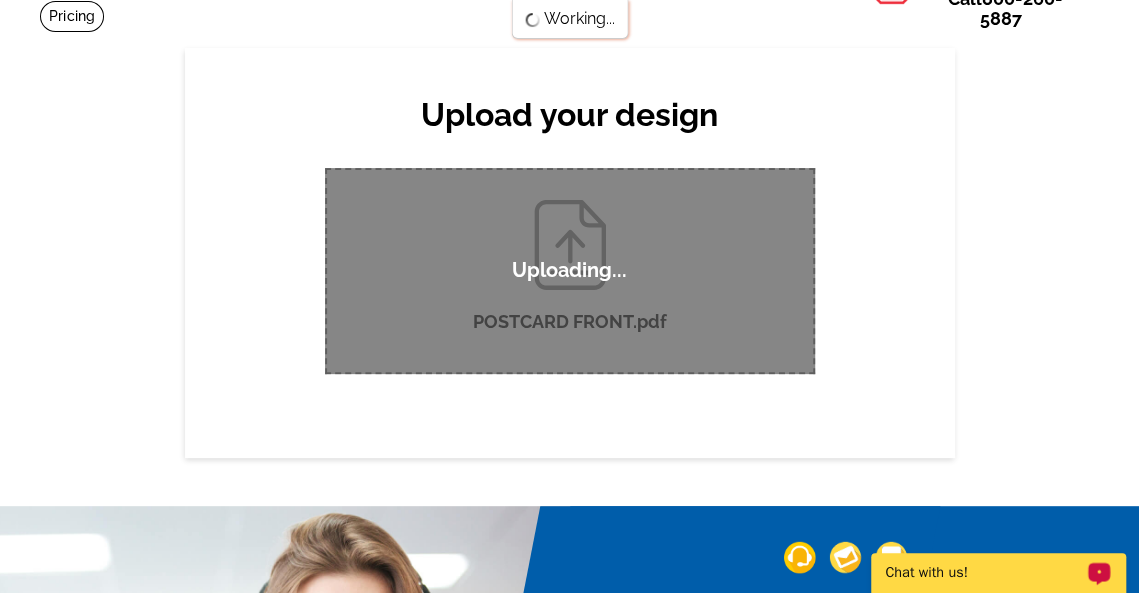 type 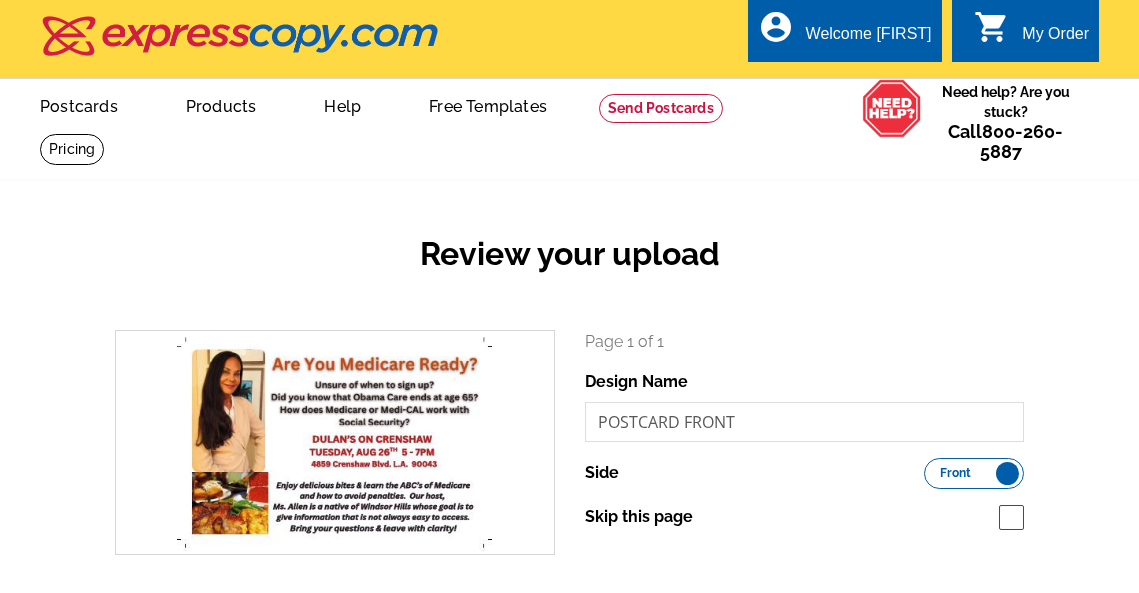 scroll, scrollTop: 0, scrollLeft: 0, axis: both 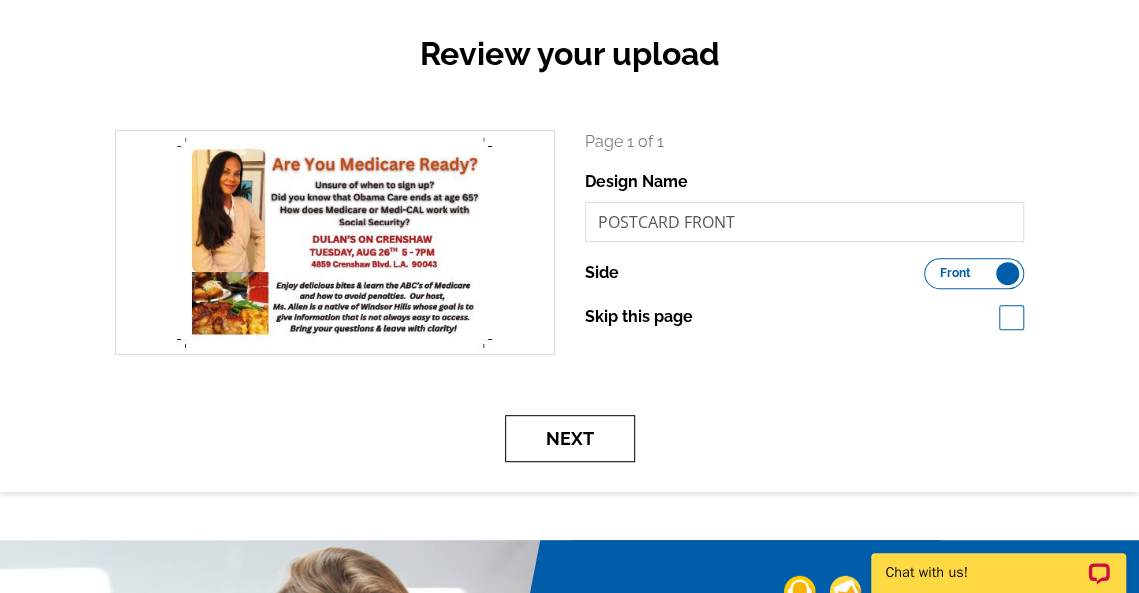 click on "Next" at bounding box center (570, 438) 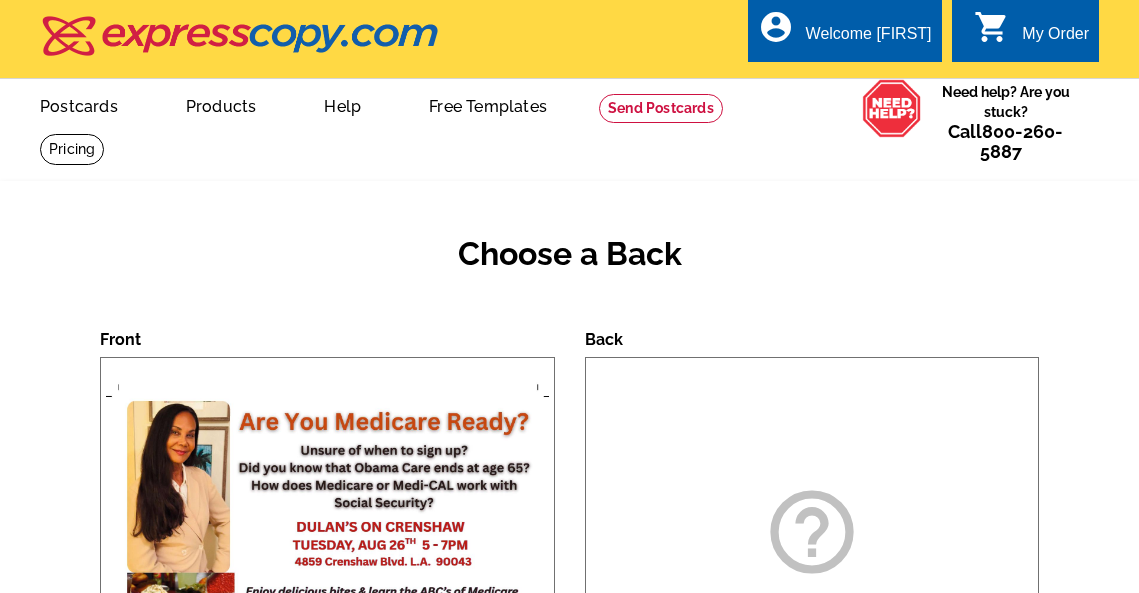 scroll, scrollTop: 0, scrollLeft: 0, axis: both 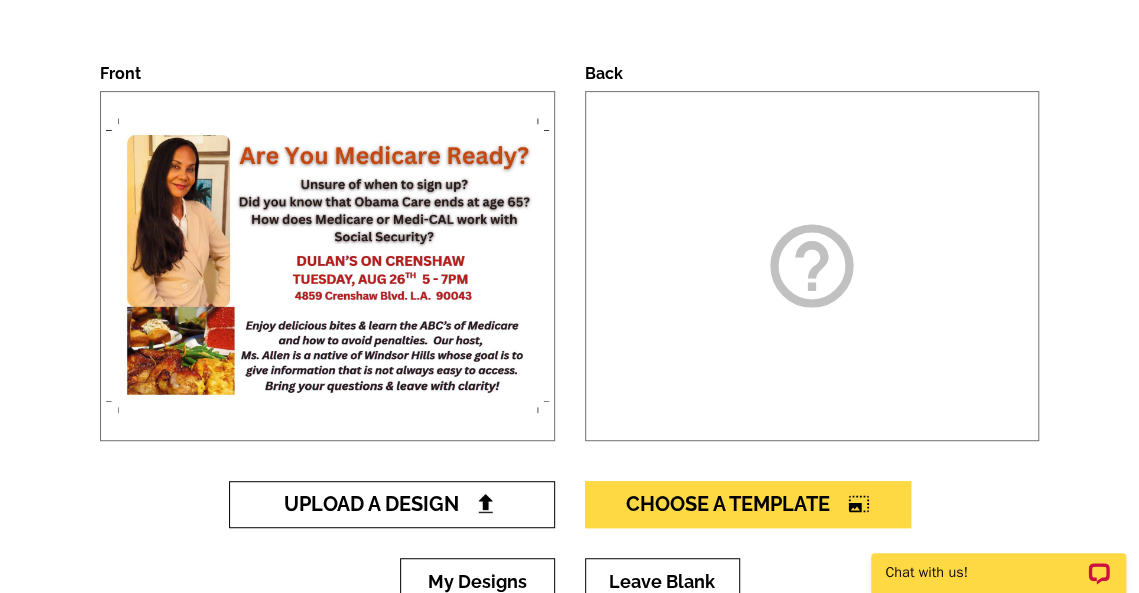 click on "Upload A Design" at bounding box center [391, 504] 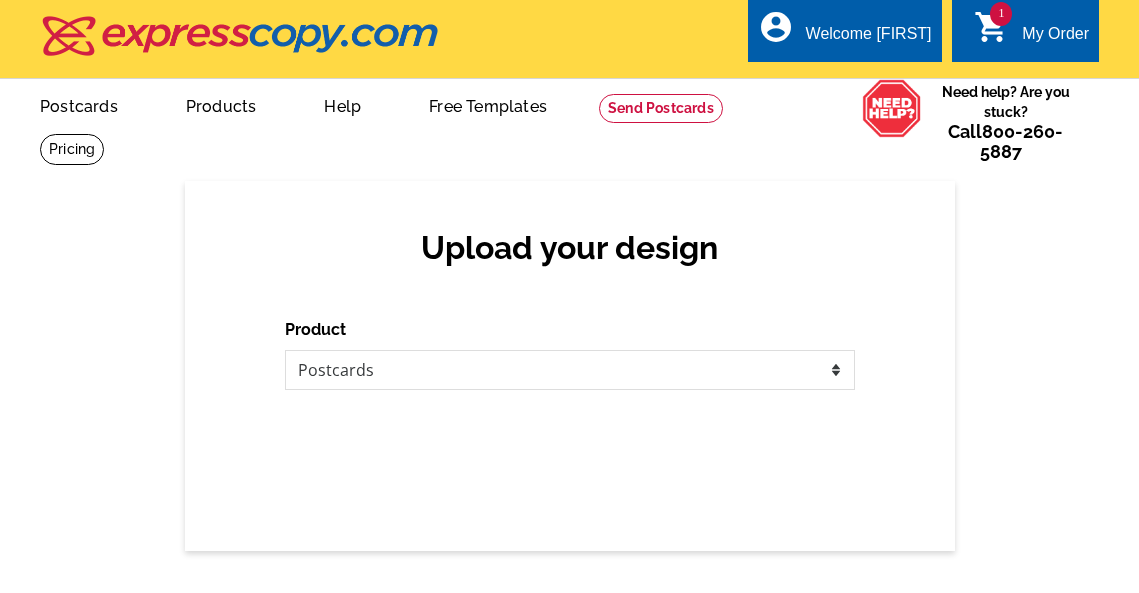 scroll, scrollTop: 0, scrollLeft: 0, axis: both 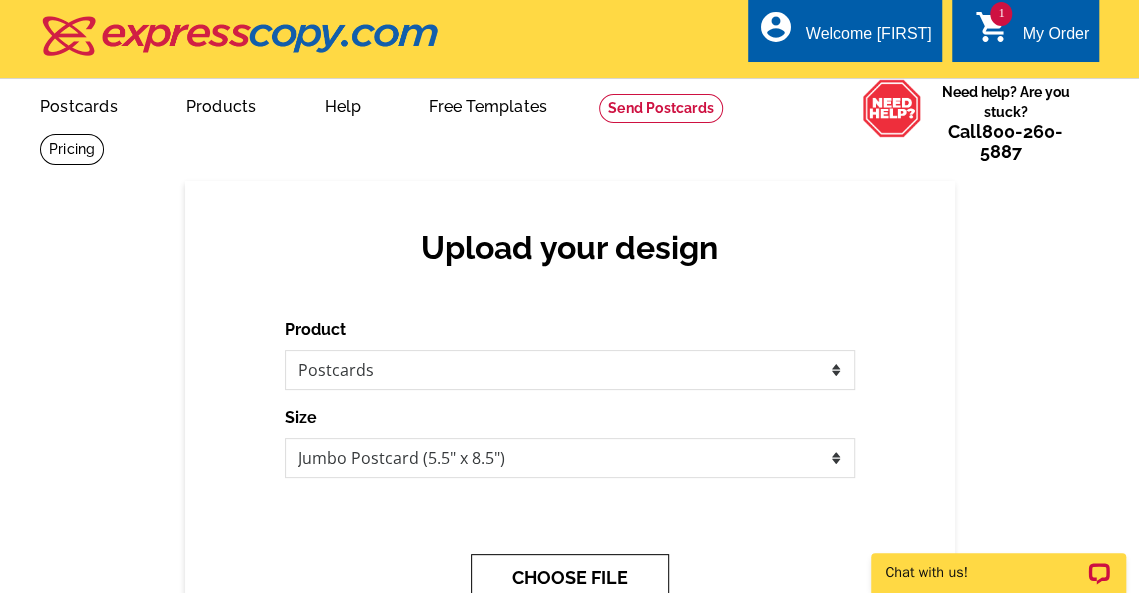 click on "CHOOSE FILE" at bounding box center [570, 577] 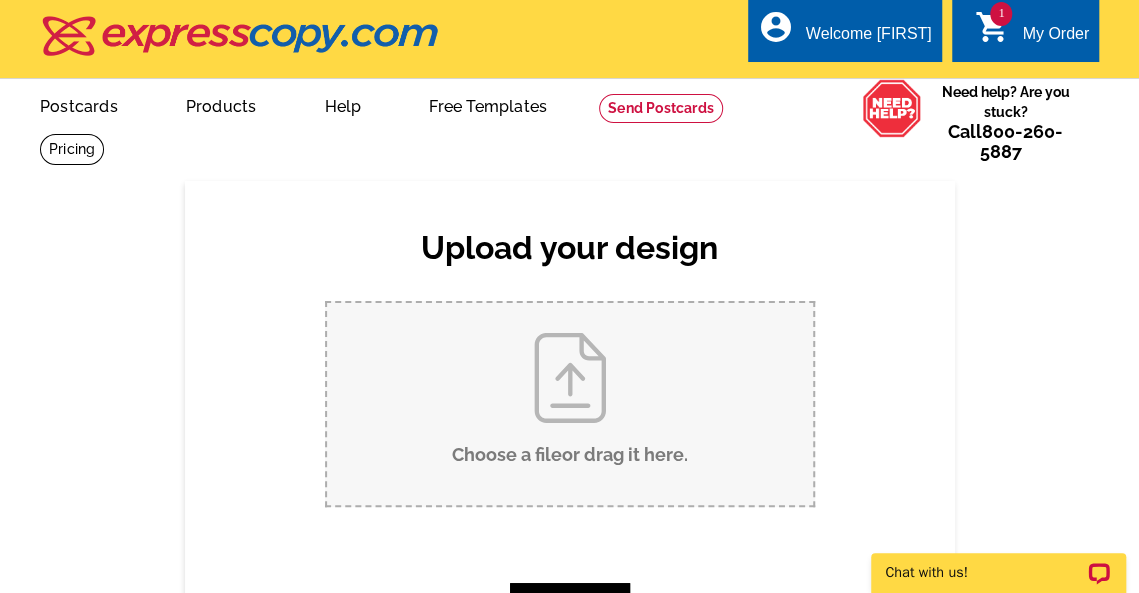 click on "Choose a file  or drag it here ." at bounding box center (570, 404) 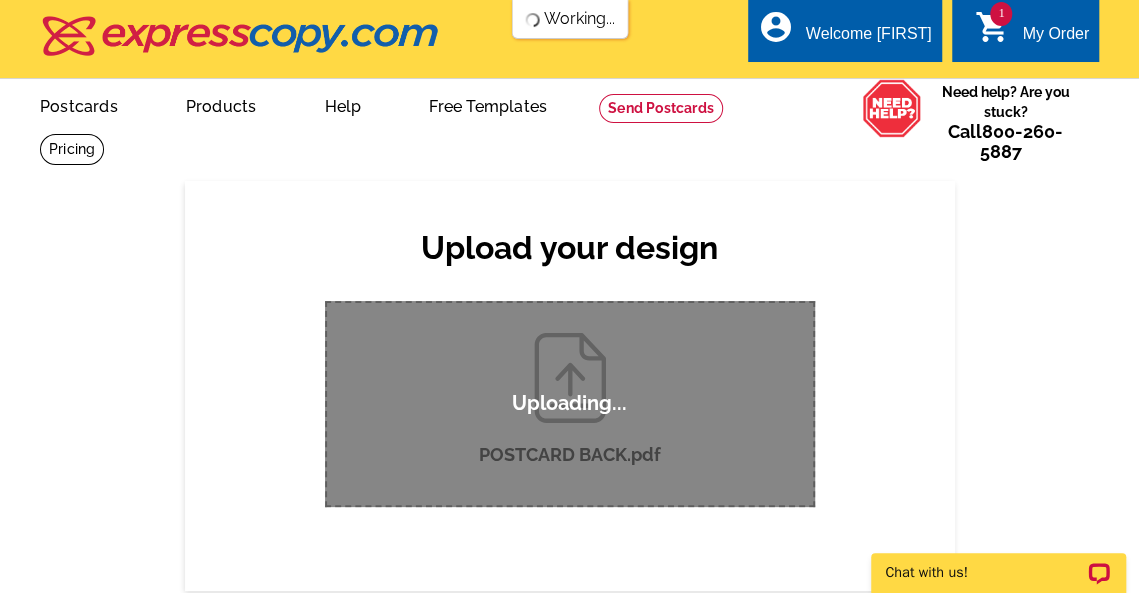 type 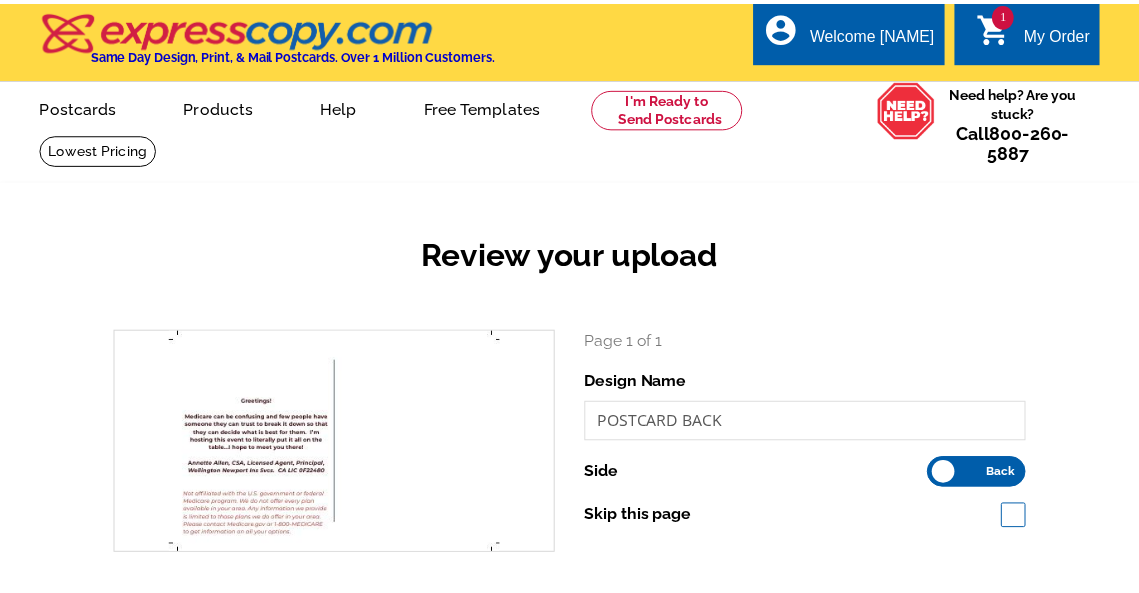 scroll, scrollTop: 0, scrollLeft: 0, axis: both 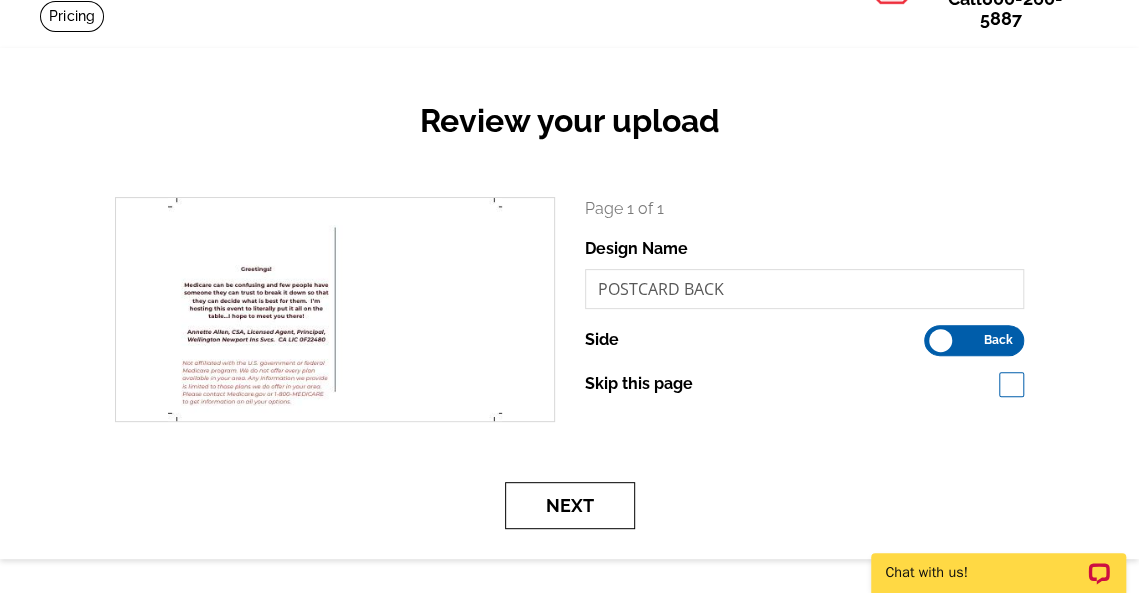 click on "Next" at bounding box center [570, 505] 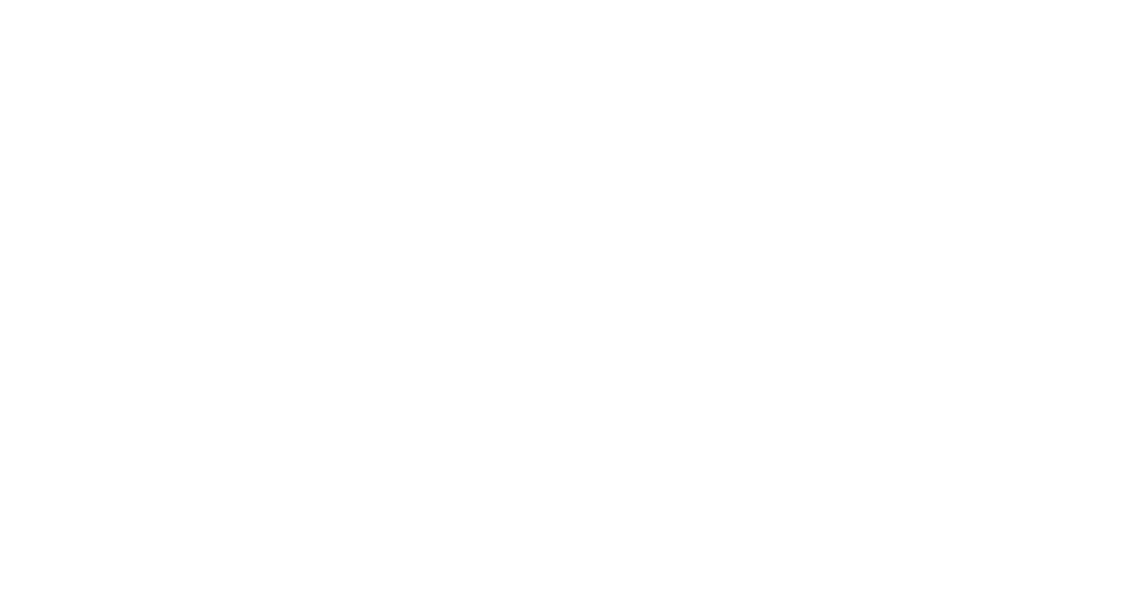 scroll, scrollTop: 0, scrollLeft: 0, axis: both 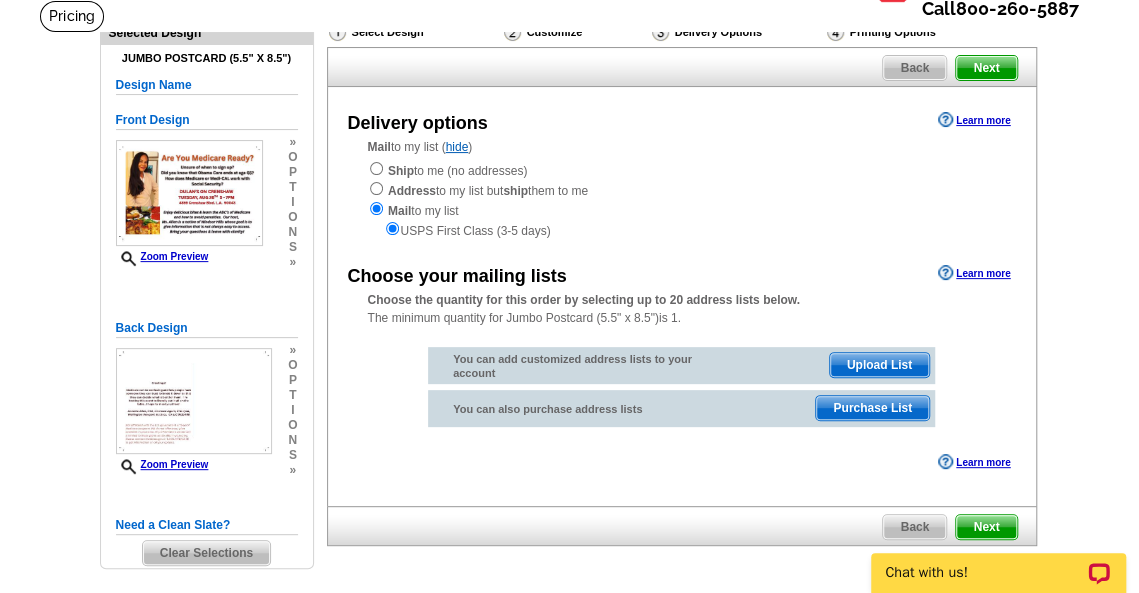 click on "Upload List" at bounding box center [879, 365] 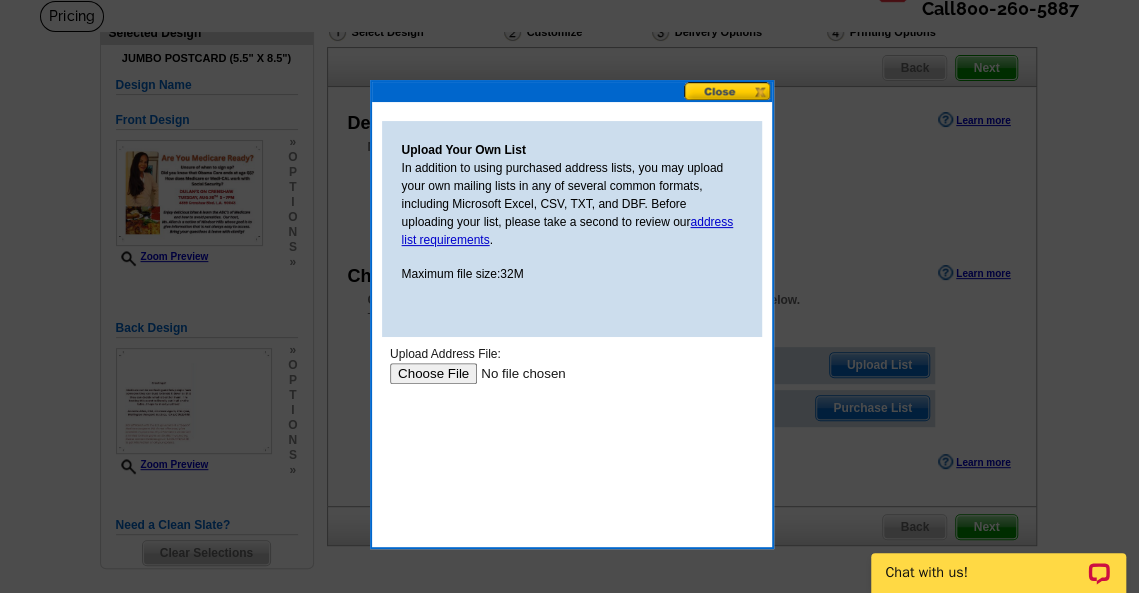 scroll, scrollTop: 0, scrollLeft: 0, axis: both 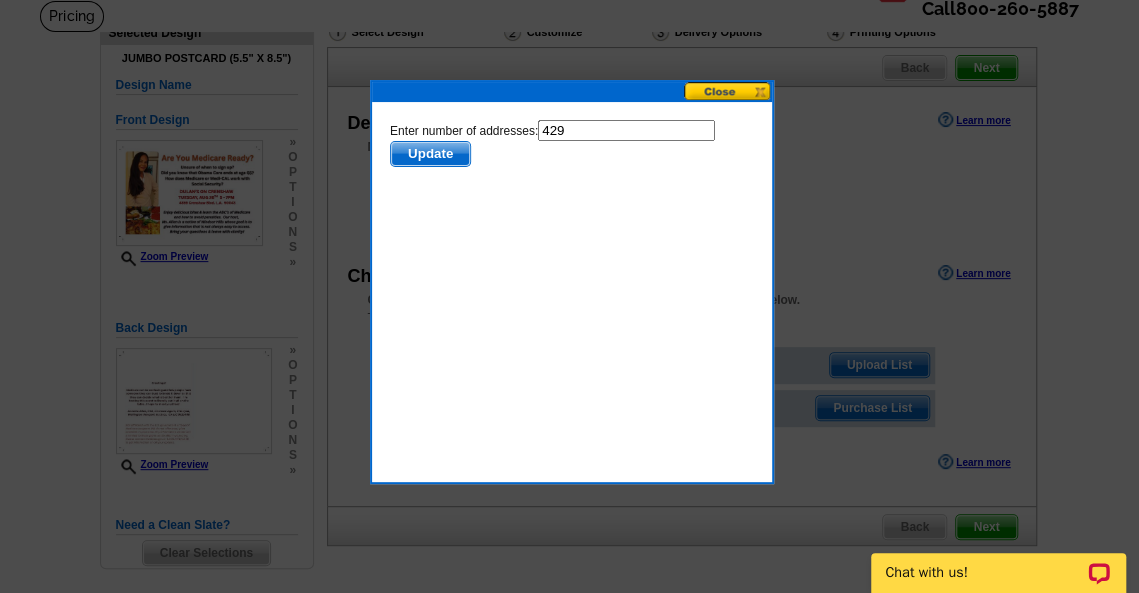 click at bounding box center (728, 91) 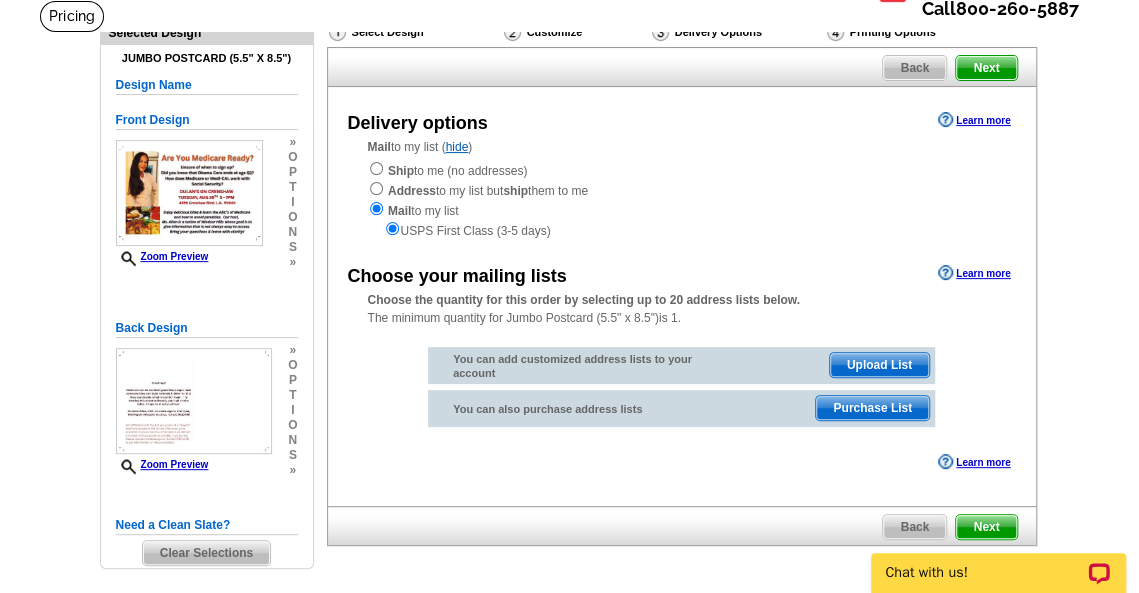 click on "Ship  to me (no addresses)
Address  to my list but  ship  them to me
Mail  to my list
USPS First Class                                                    (3-5 days)" at bounding box center [682, 200] 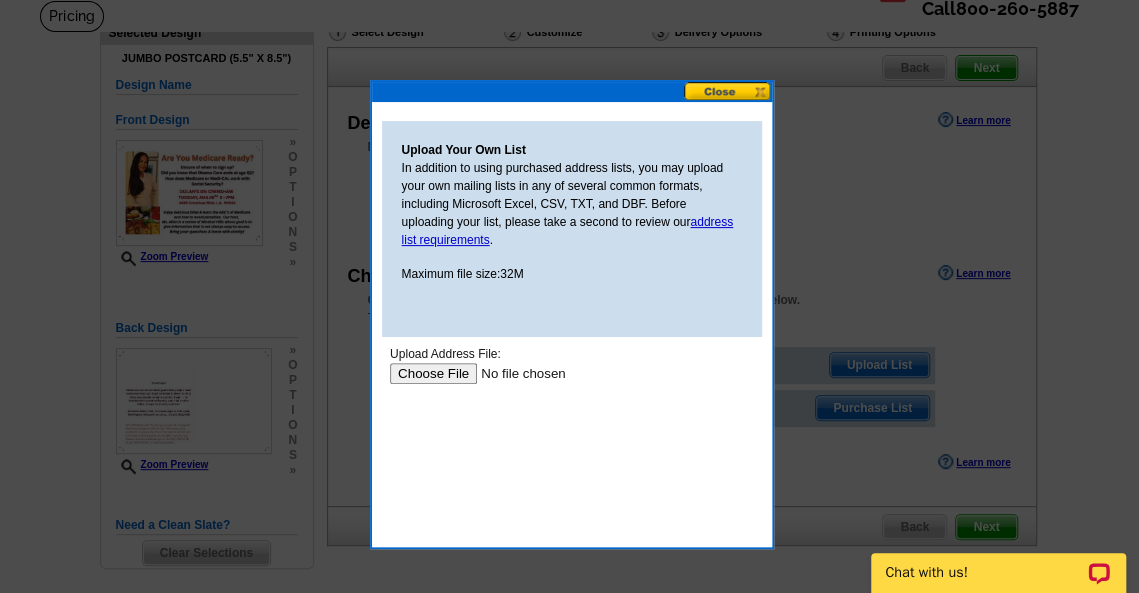 scroll, scrollTop: 0, scrollLeft: 0, axis: both 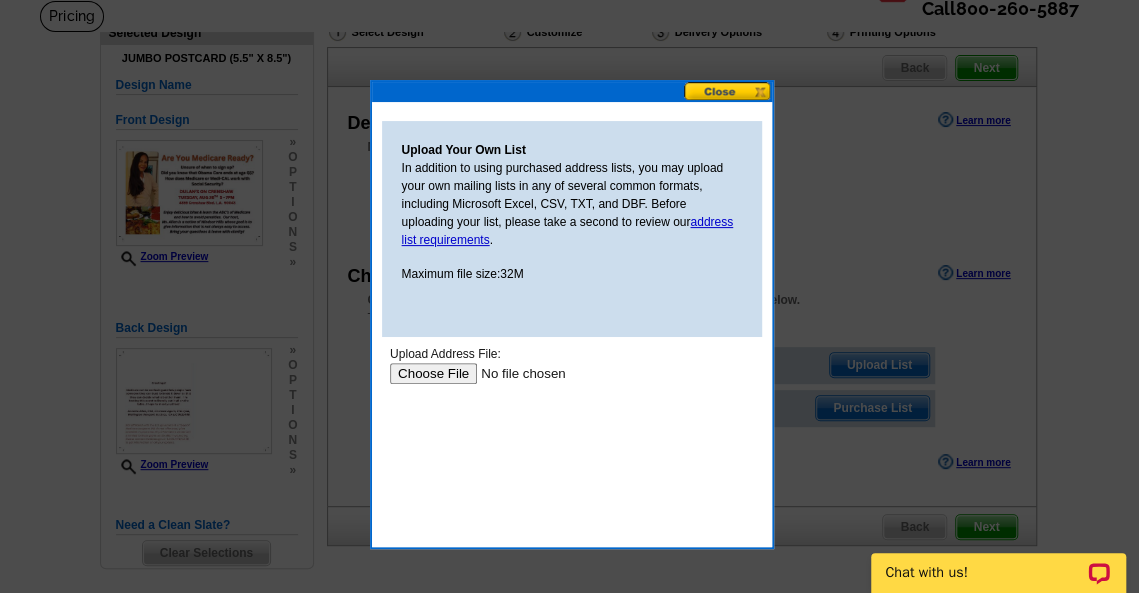 click at bounding box center (515, 373) 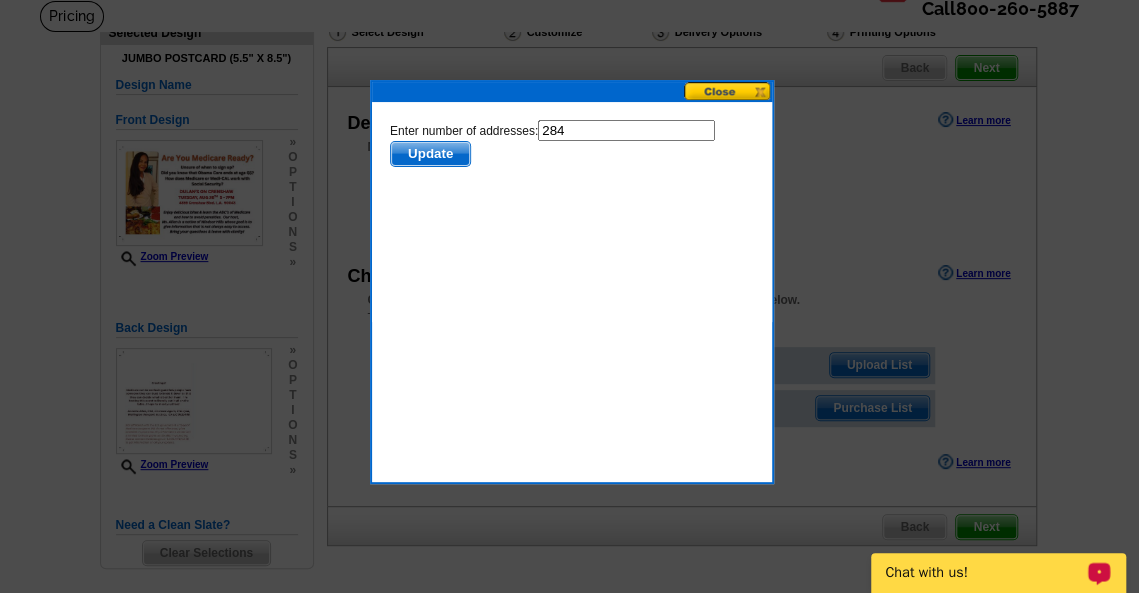 scroll, scrollTop: 0, scrollLeft: 0, axis: both 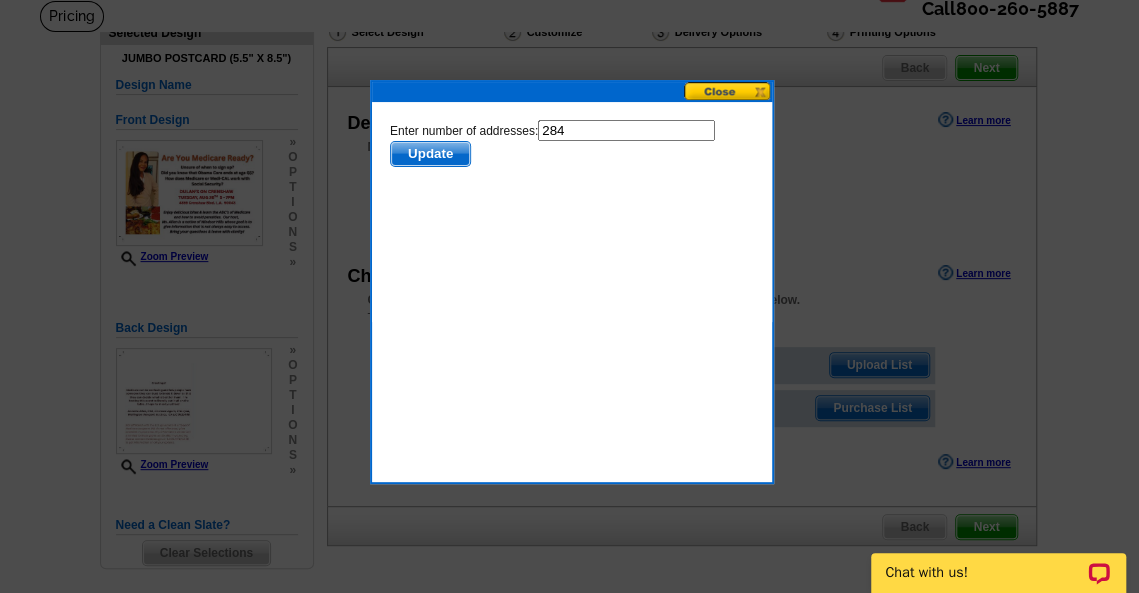 click on "Update" at bounding box center (429, 154) 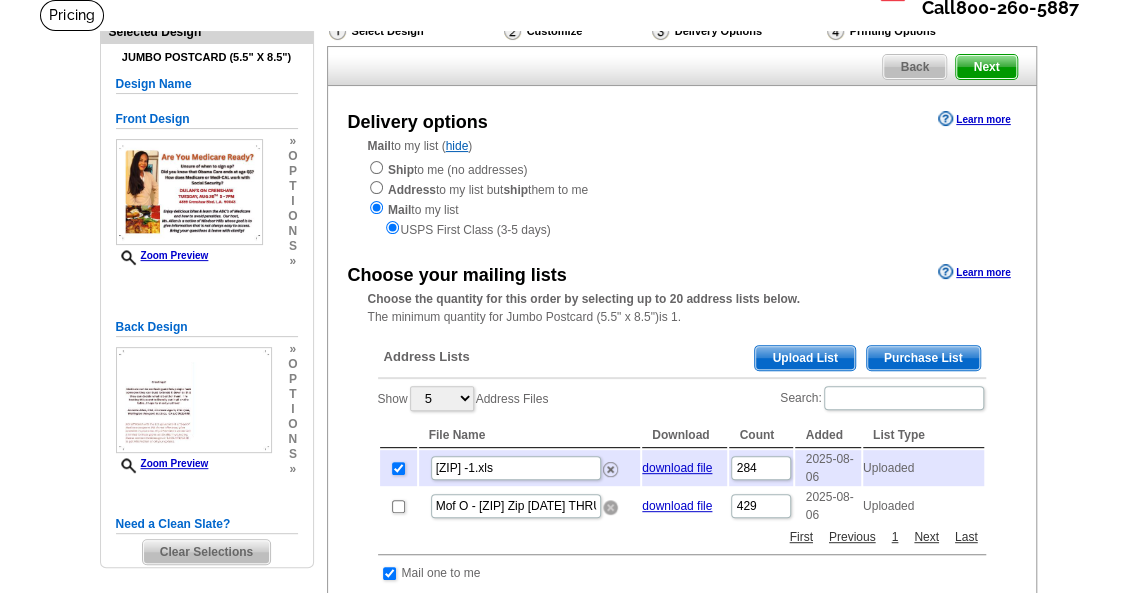 scroll, scrollTop: 133, scrollLeft: 0, axis: vertical 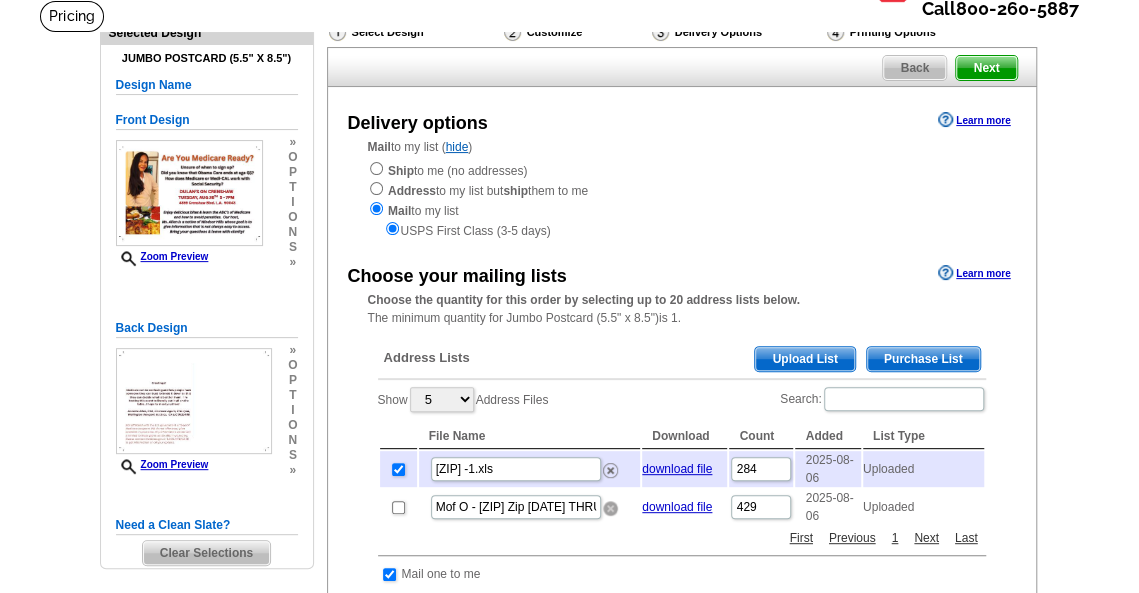 click at bounding box center (610, 508) 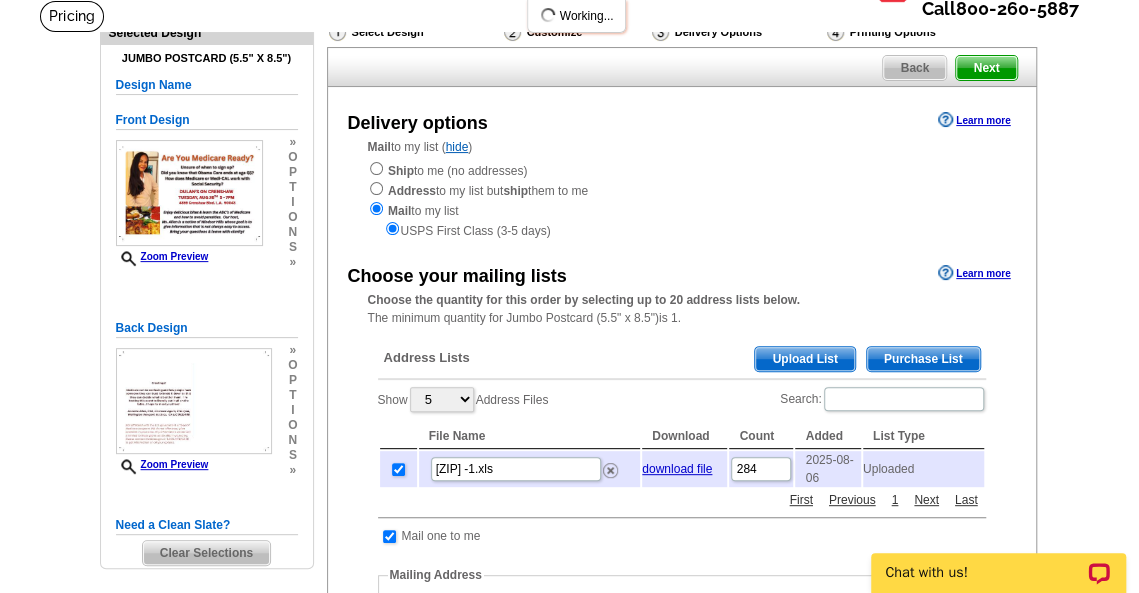 scroll, scrollTop: 0, scrollLeft: 0, axis: both 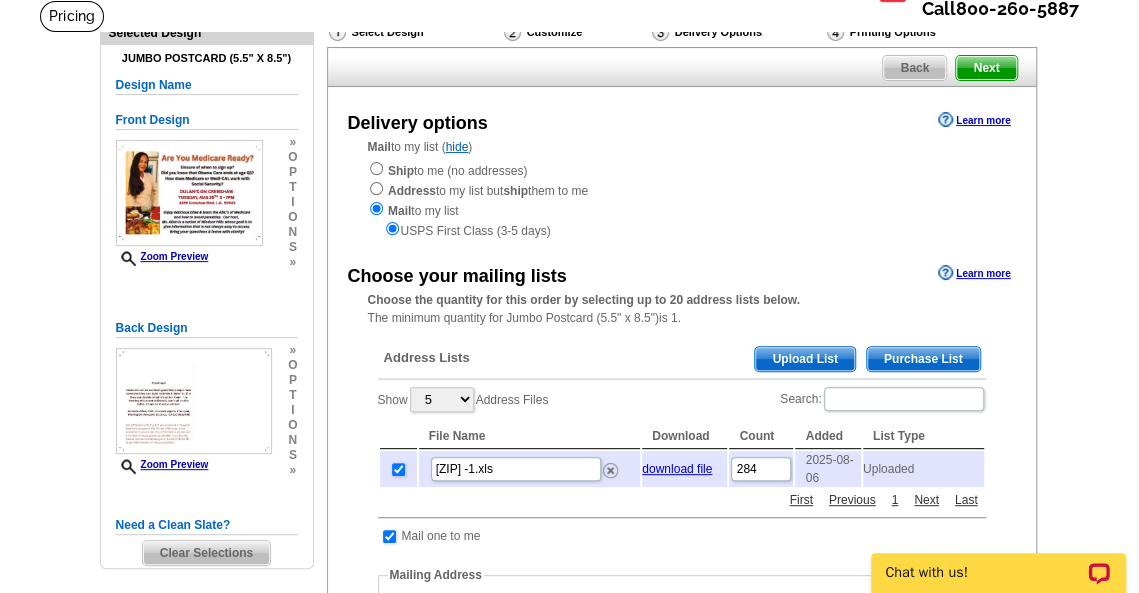 click on "Upload List" at bounding box center [804, 359] 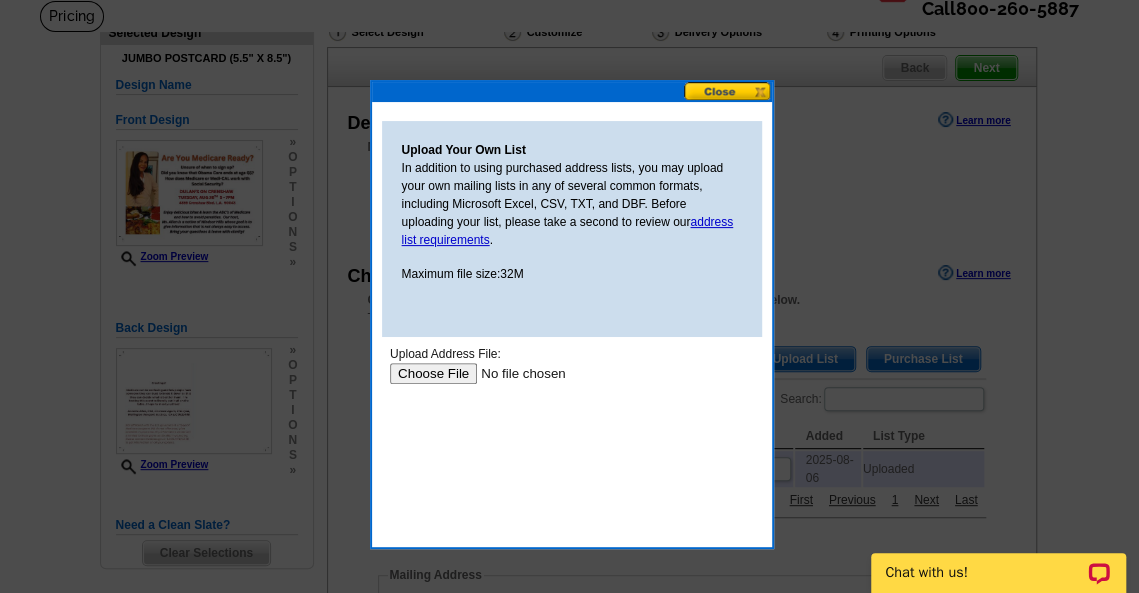 scroll, scrollTop: 0, scrollLeft: 0, axis: both 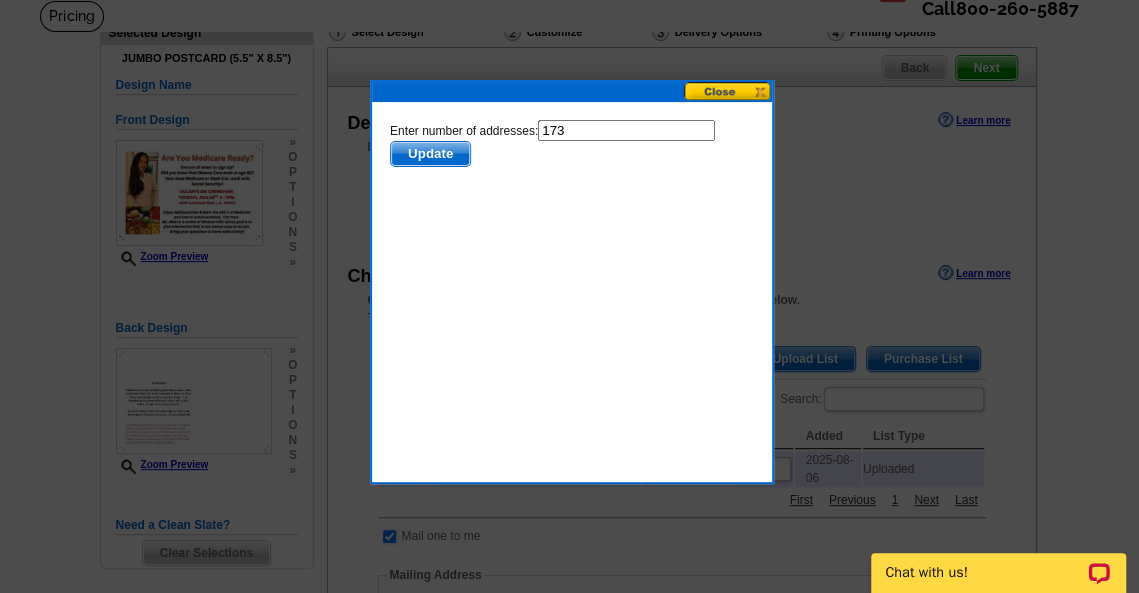 click on "Update" at bounding box center [429, 154] 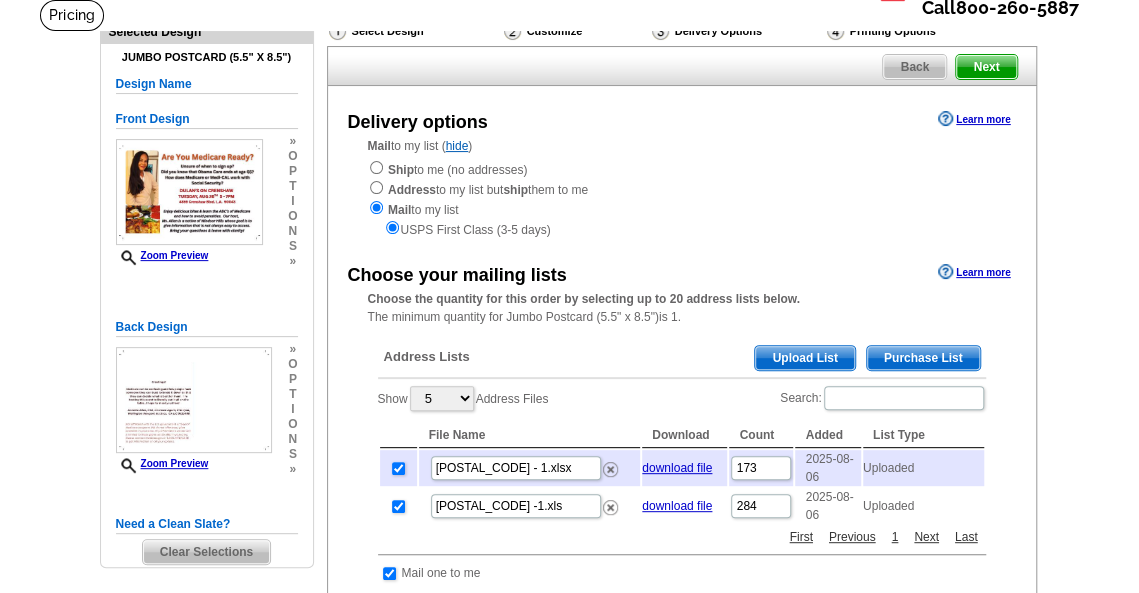 scroll, scrollTop: 133, scrollLeft: 0, axis: vertical 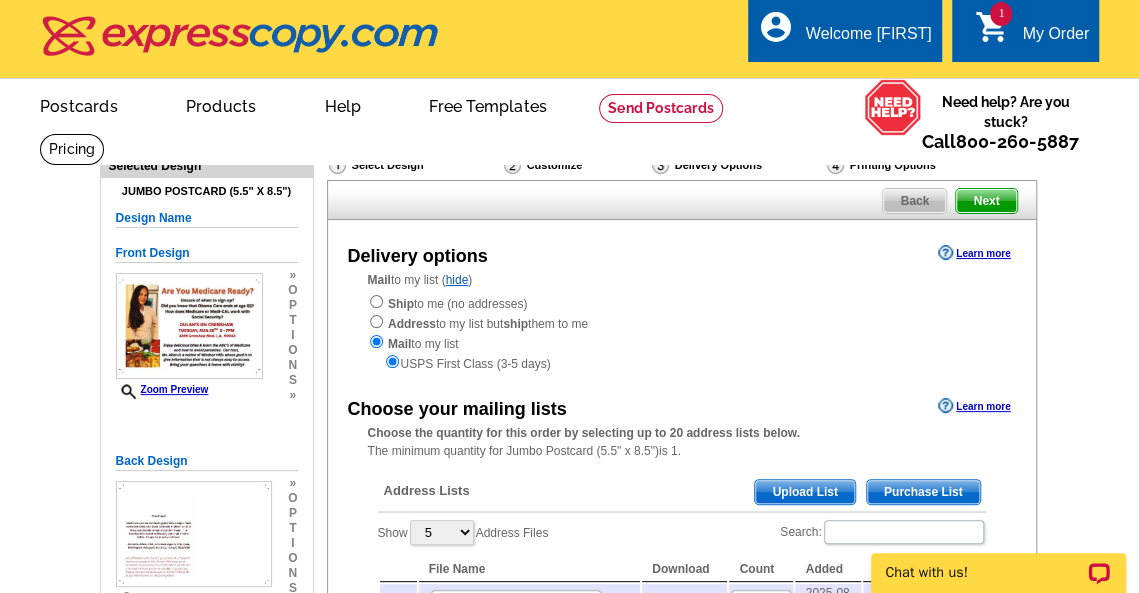 click on "1" at bounding box center [1001, 14] 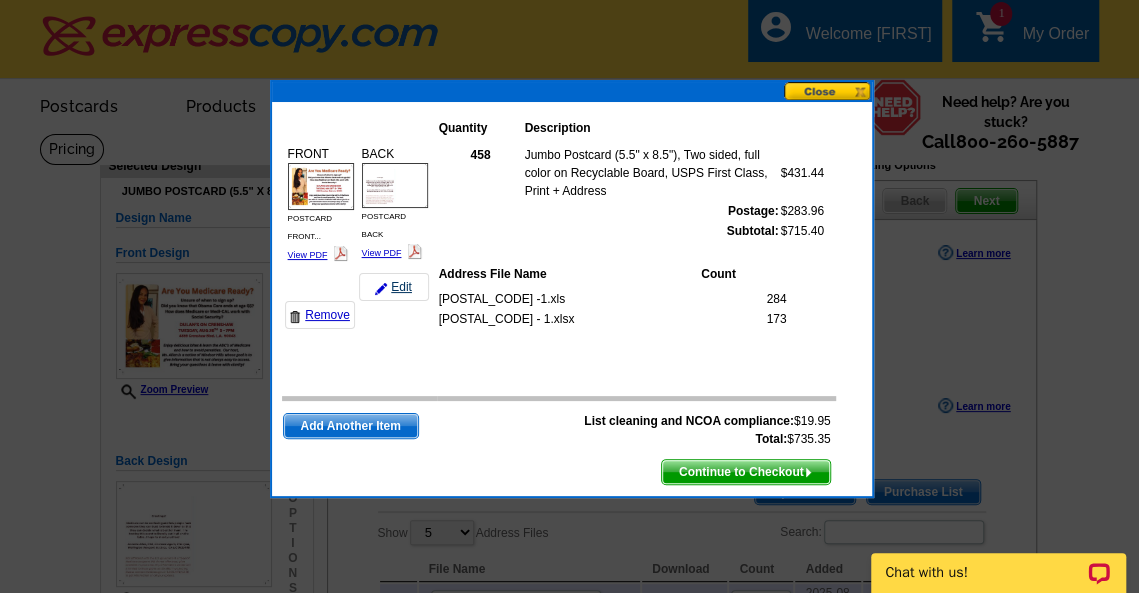 click at bounding box center [381, 289] 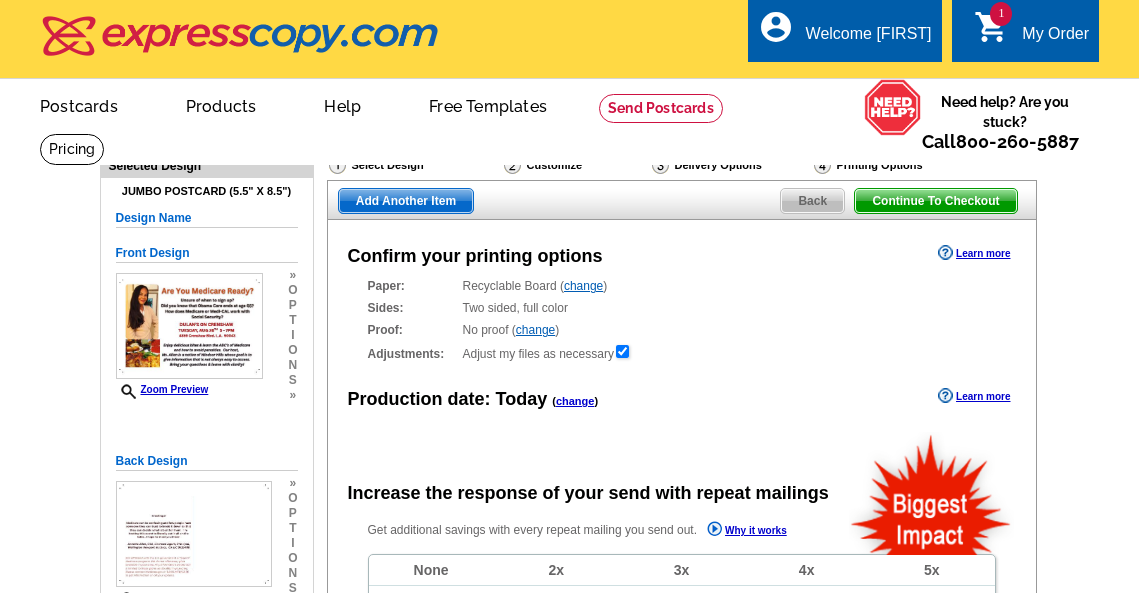 scroll, scrollTop: 0, scrollLeft: 0, axis: both 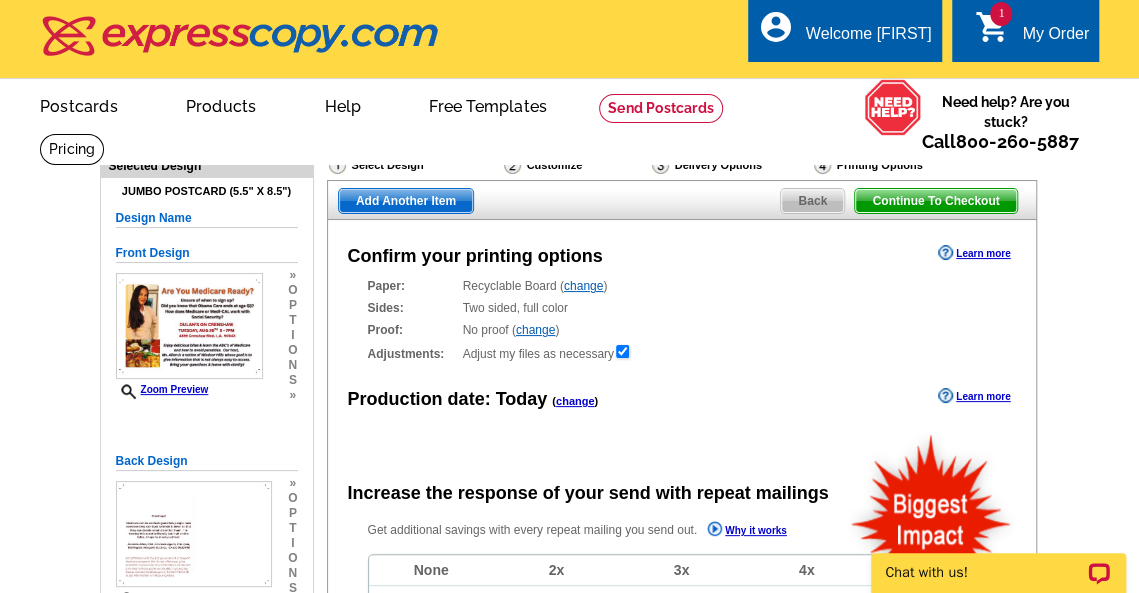 radio on "false" 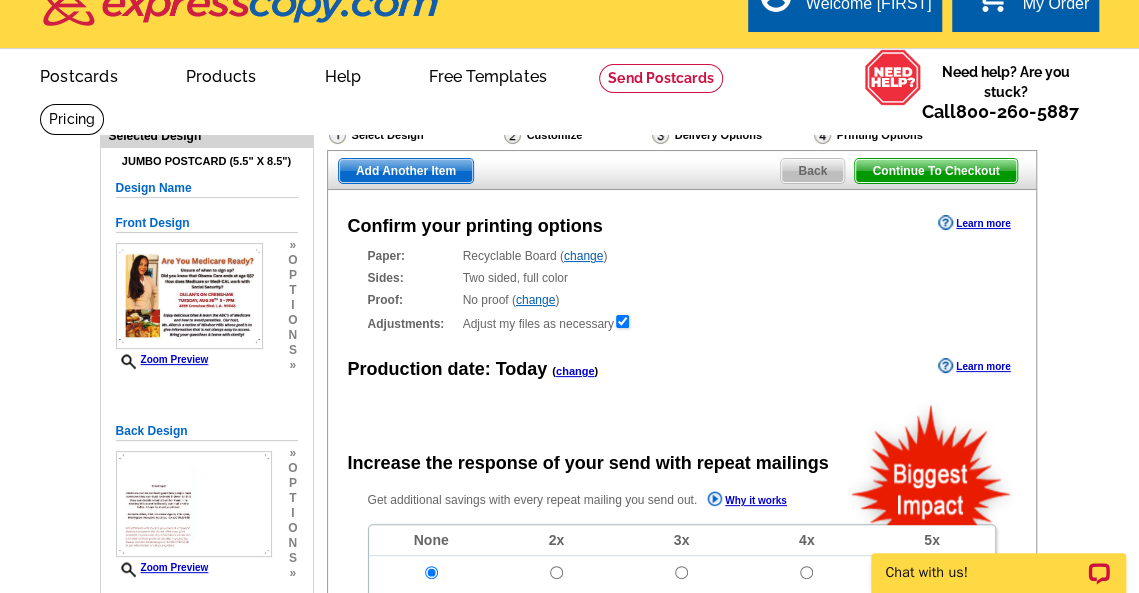 scroll, scrollTop: 0, scrollLeft: 0, axis: both 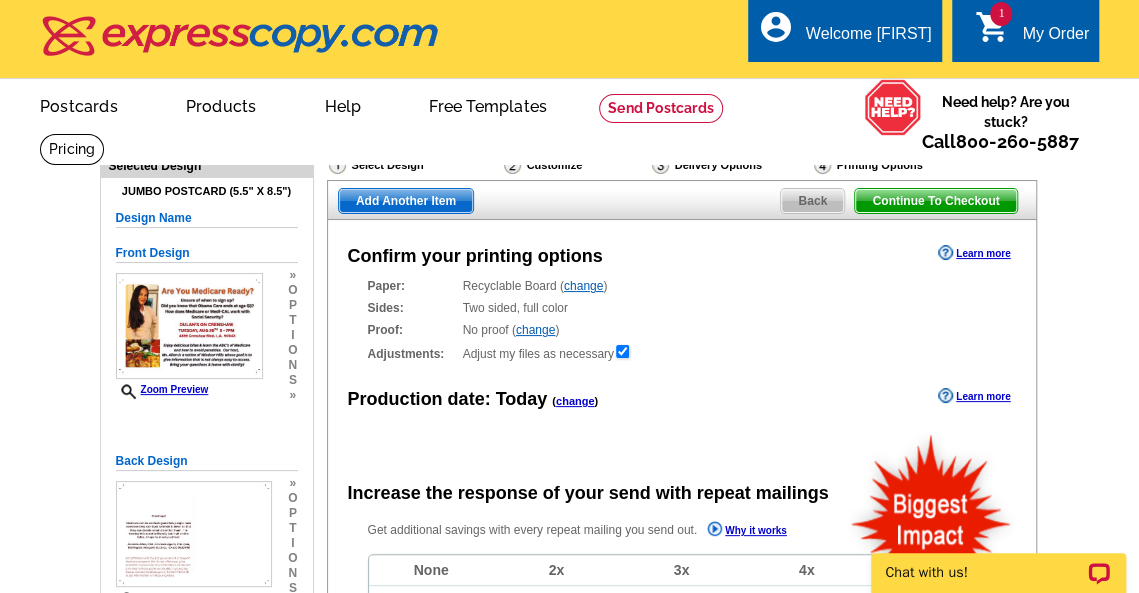 click on "Back" at bounding box center (812, 201) 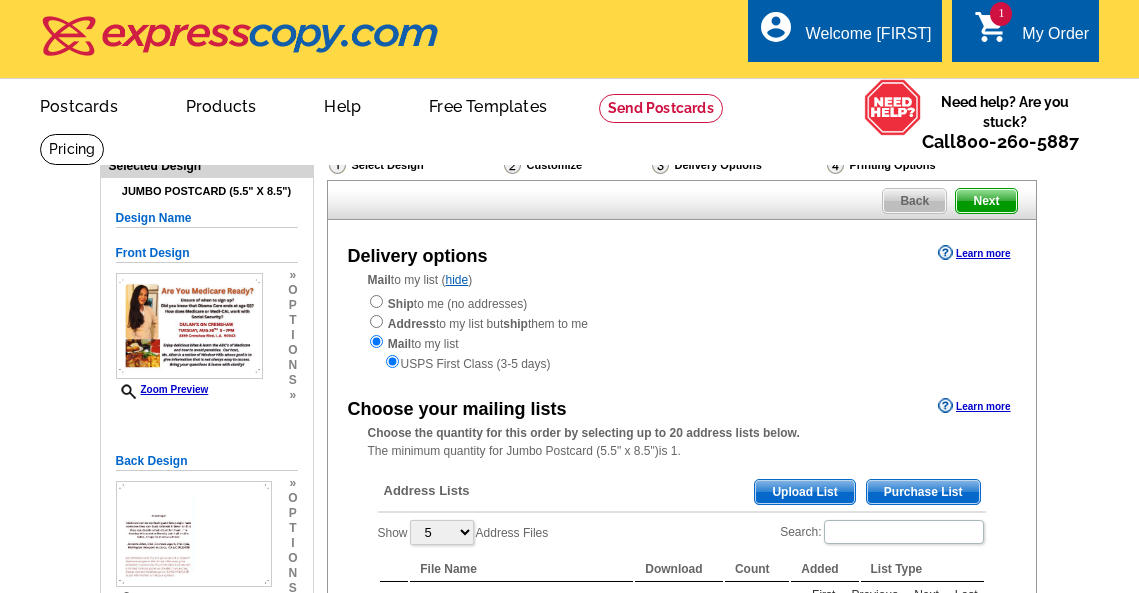 scroll, scrollTop: 0, scrollLeft: 0, axis: both 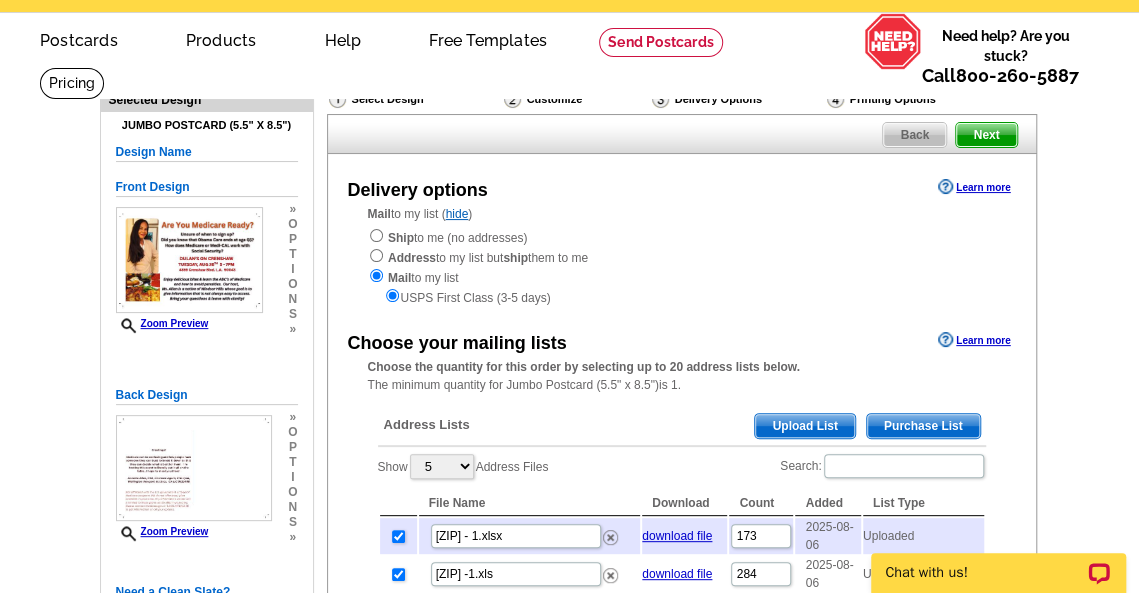 click on "Back" at bounding box center (914, 135) 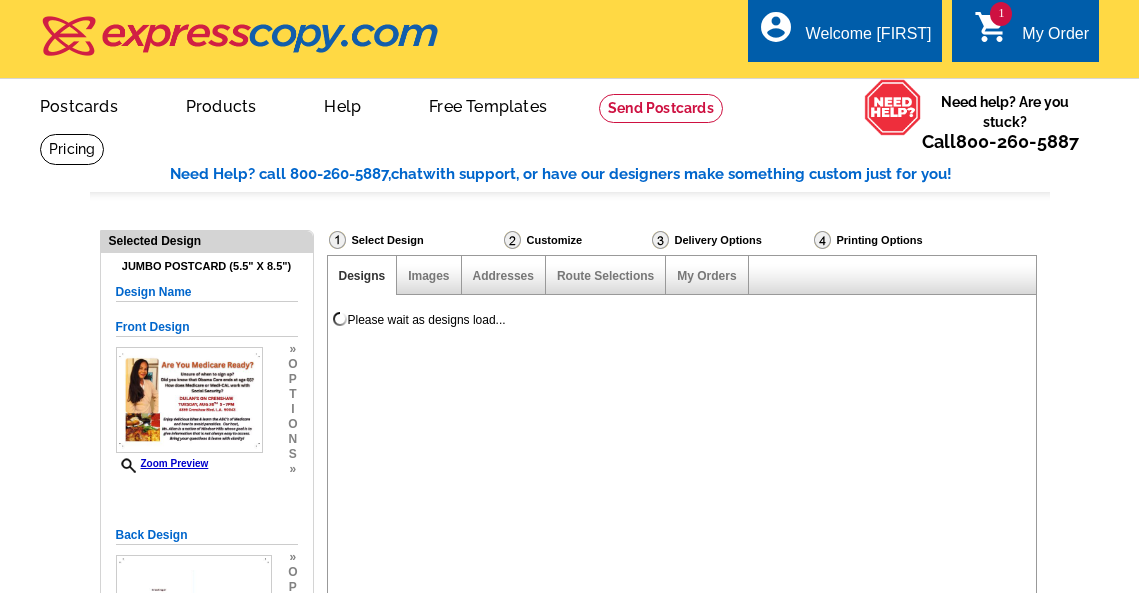 scroll, scrollTop: 0, scrollLeft: 0, axis: both 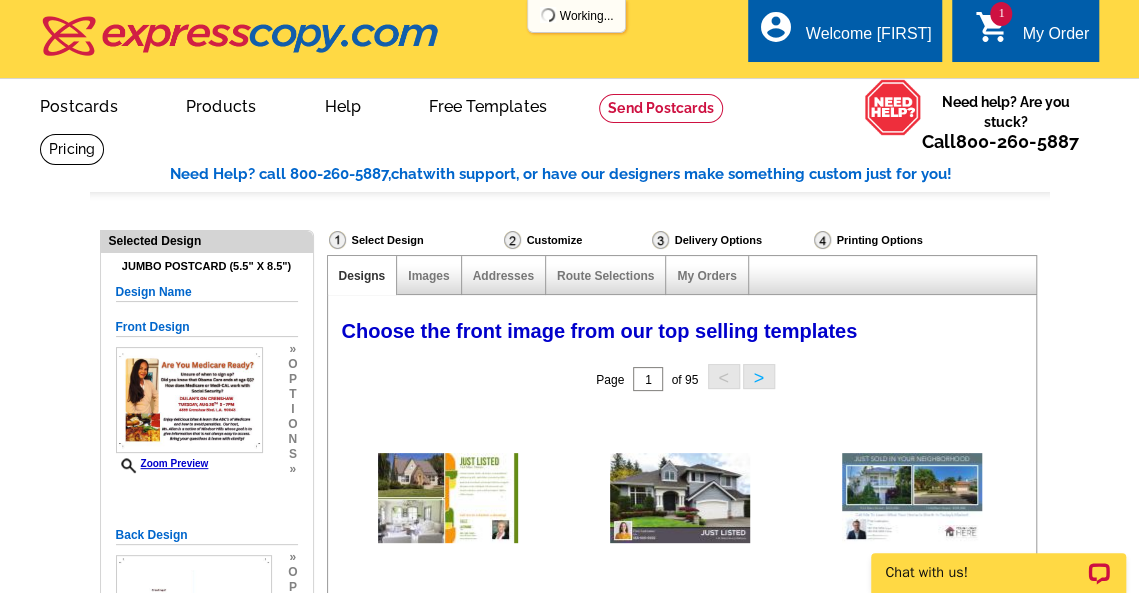 select on "785" 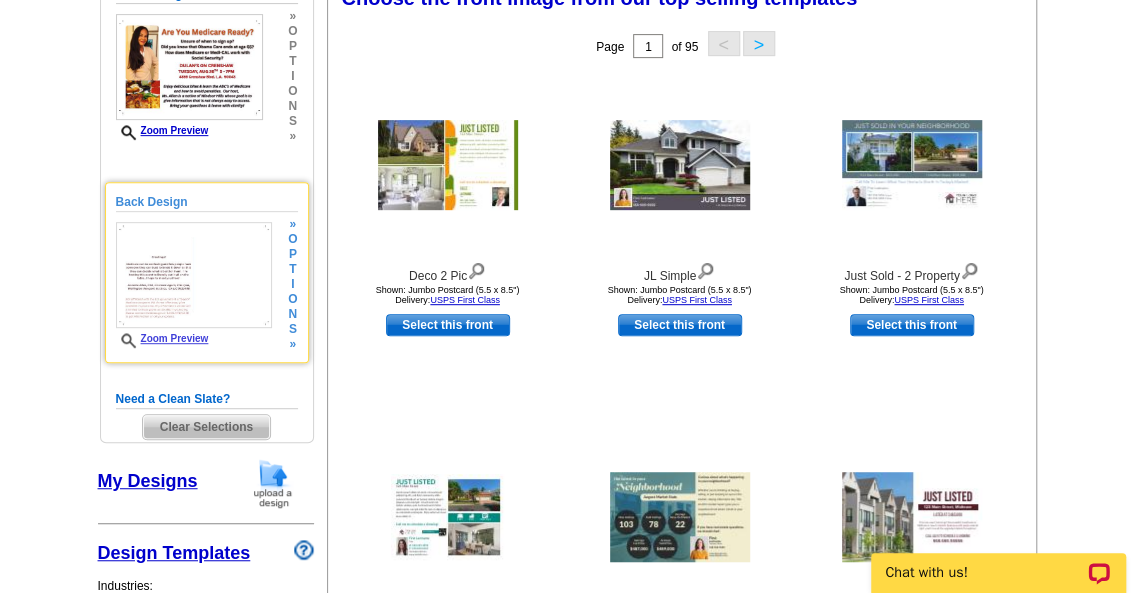 scroll, scrollTop: 400, scrollLeft: 0, axis: vertical 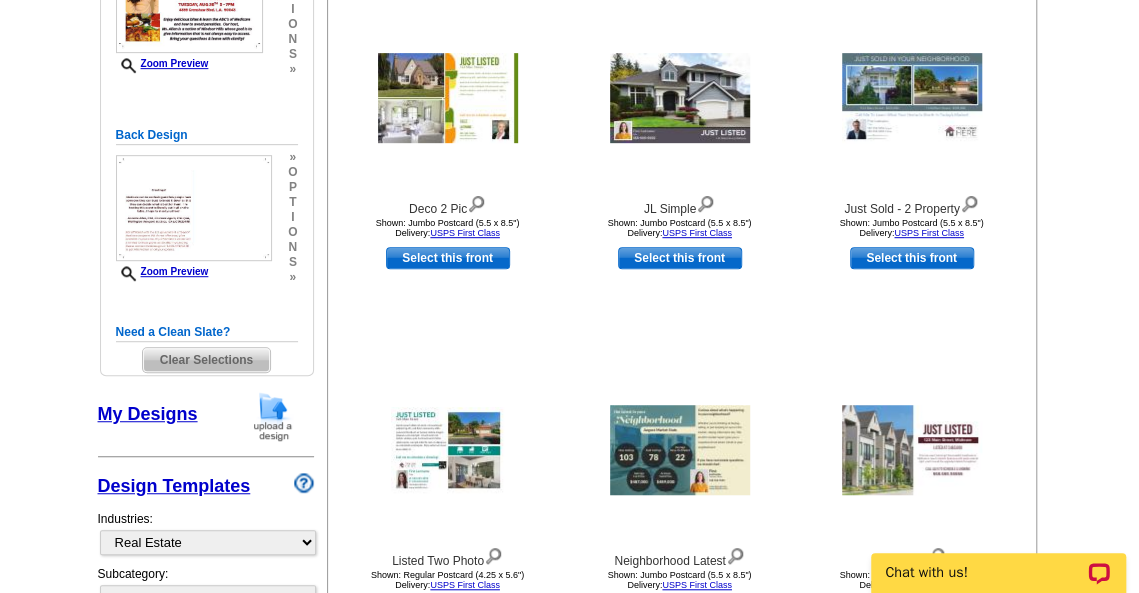 click on "Clear Selections" at bounding box center [206, 360] 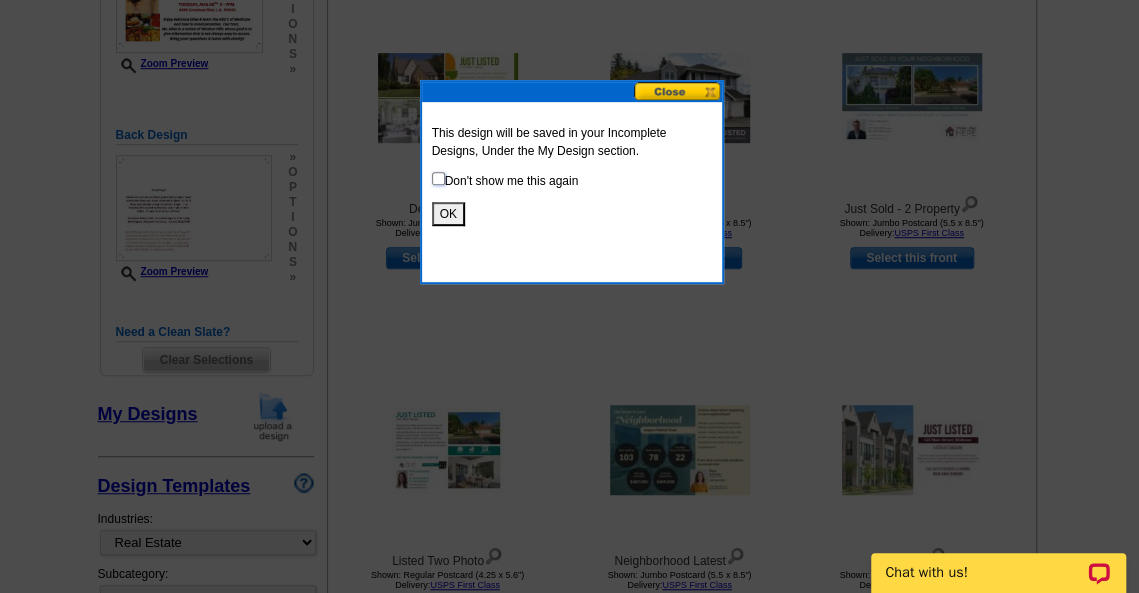 click at bounding box center [438, 178] 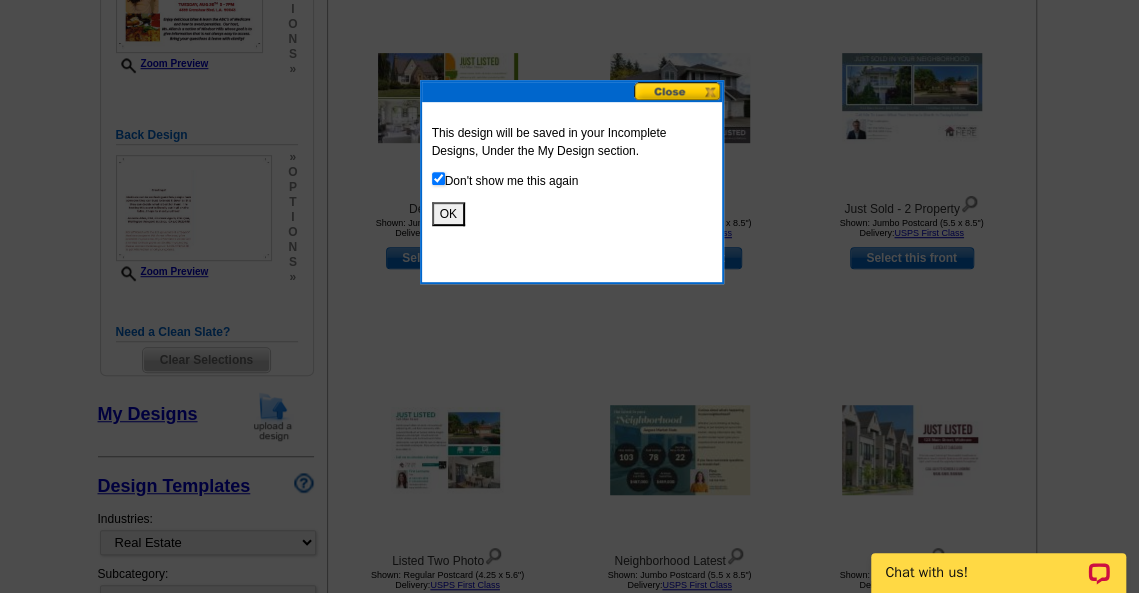 click on "OK" at bounding box center [448, 214] 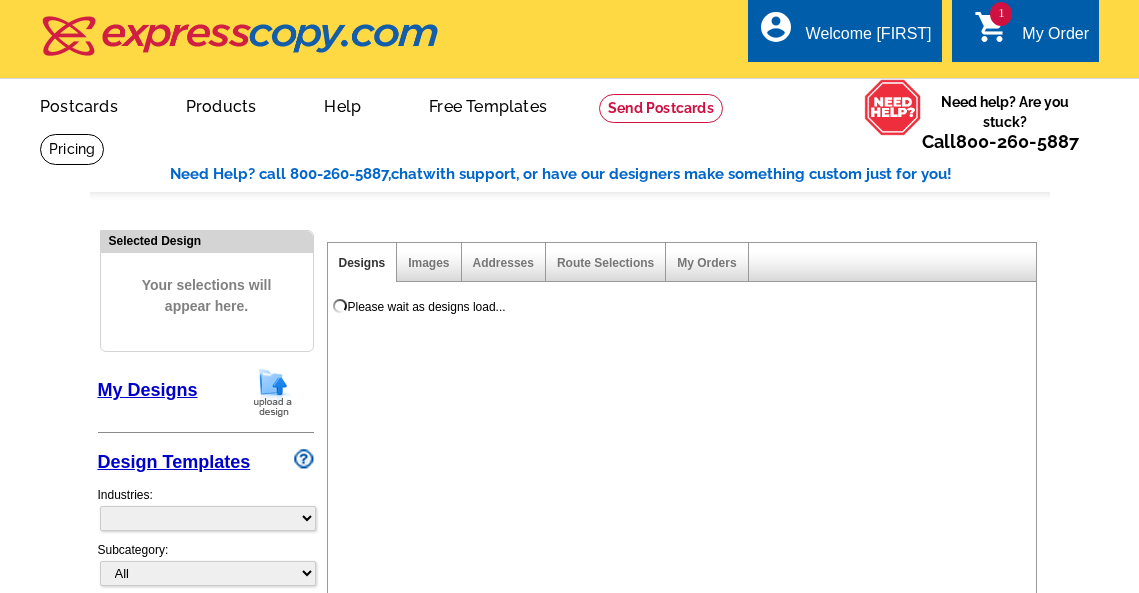 scroll, scrollTop: 0, scrollLeft: 0, axis: both 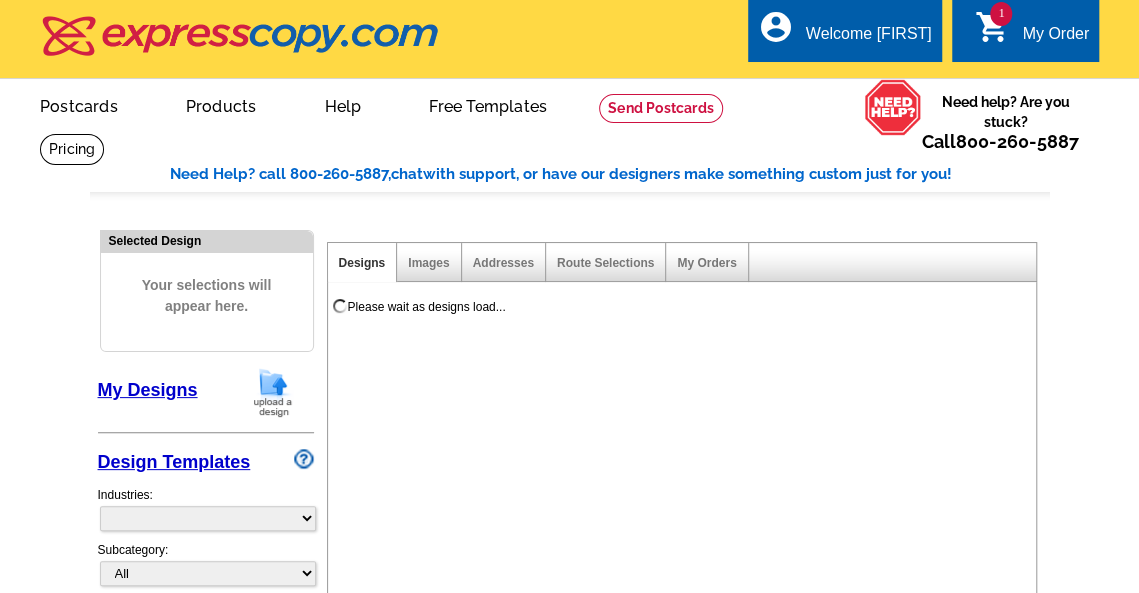 select on "785" 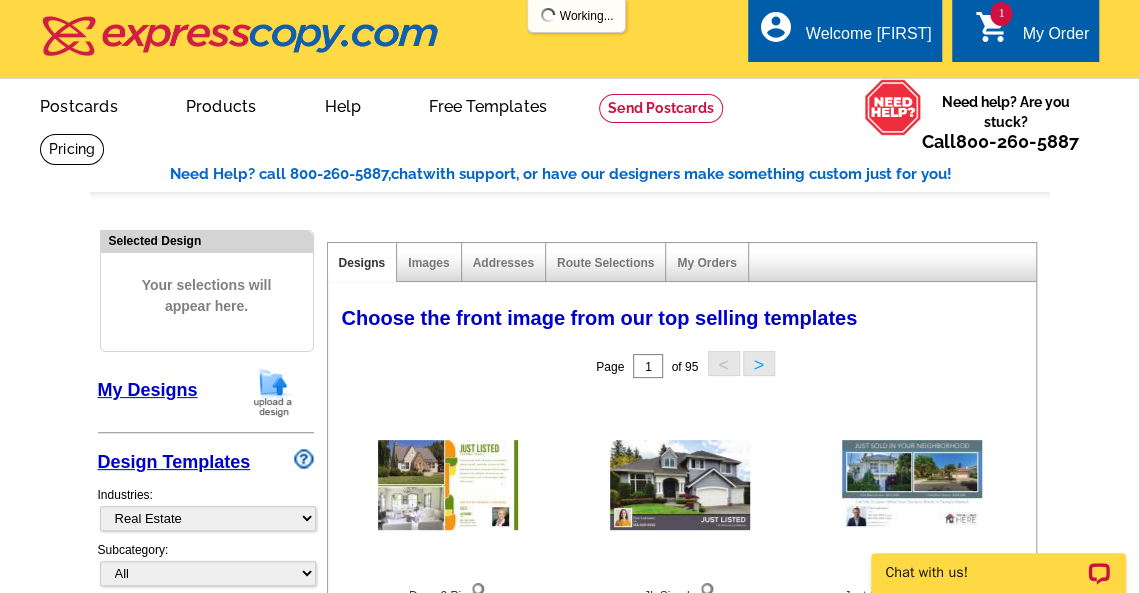 scroll, scrollTop: 0, scrollLeft: 0, axis: both 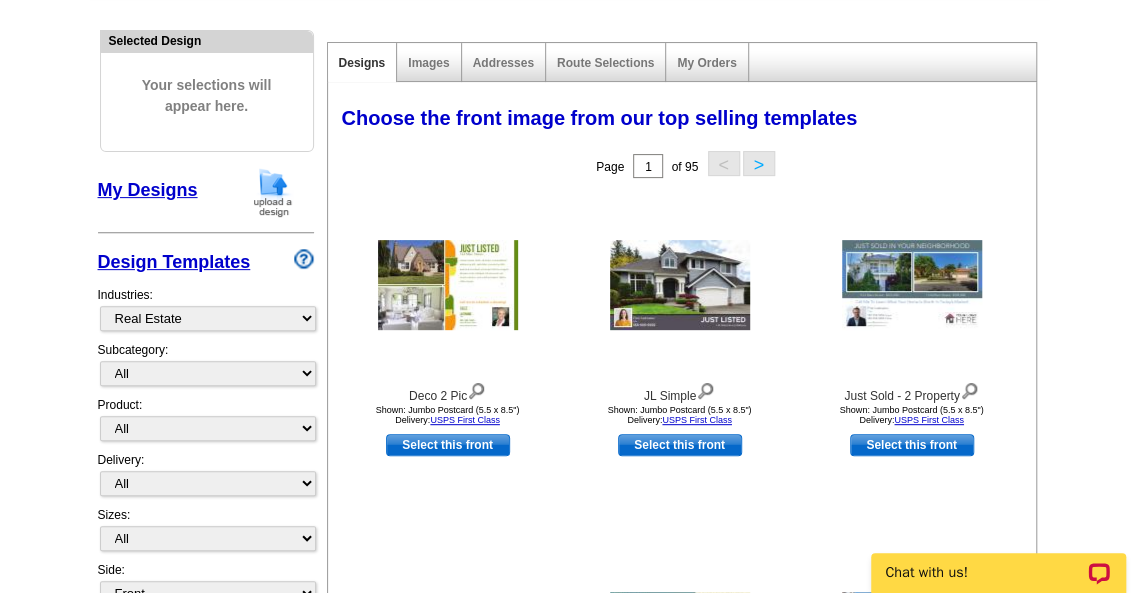 click at bounding box center [273, 192] 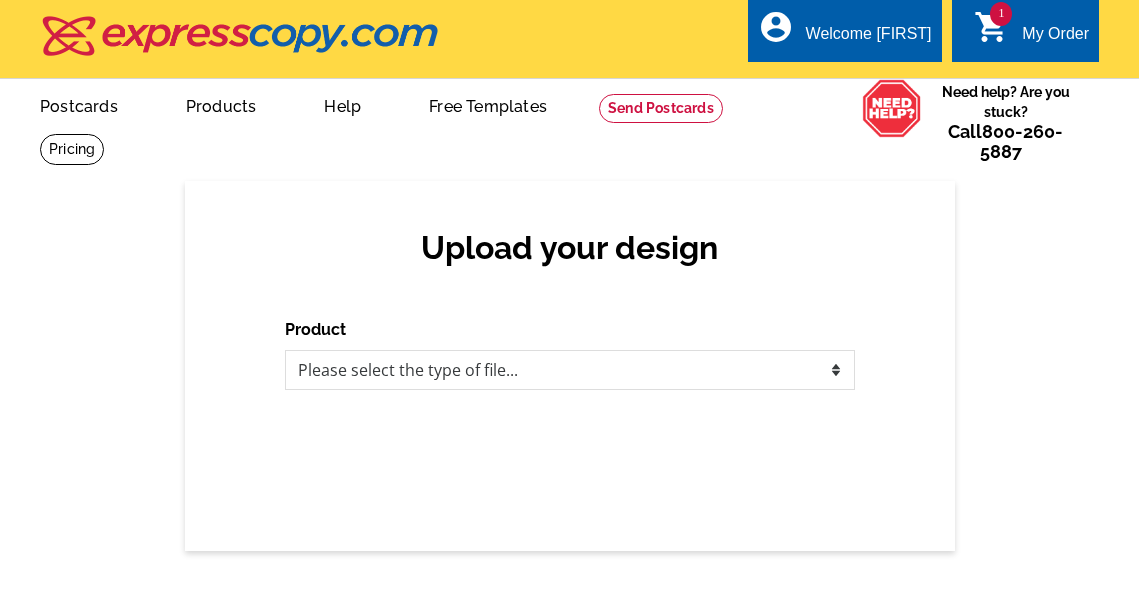 scroll, scrollTop: 0, scrollLeft: 0, axis: both 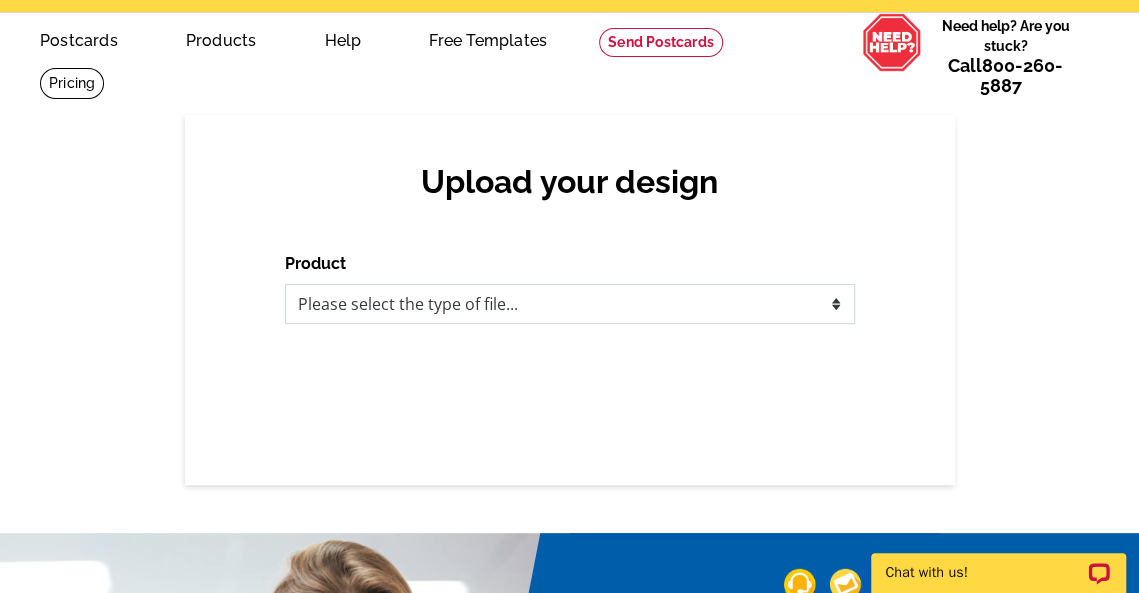 click on "Please select the type of file...
Postcards
Business Cards
Letters and flyers
Greeting Cards
Door Hangers" at bounding box center (570, 304) 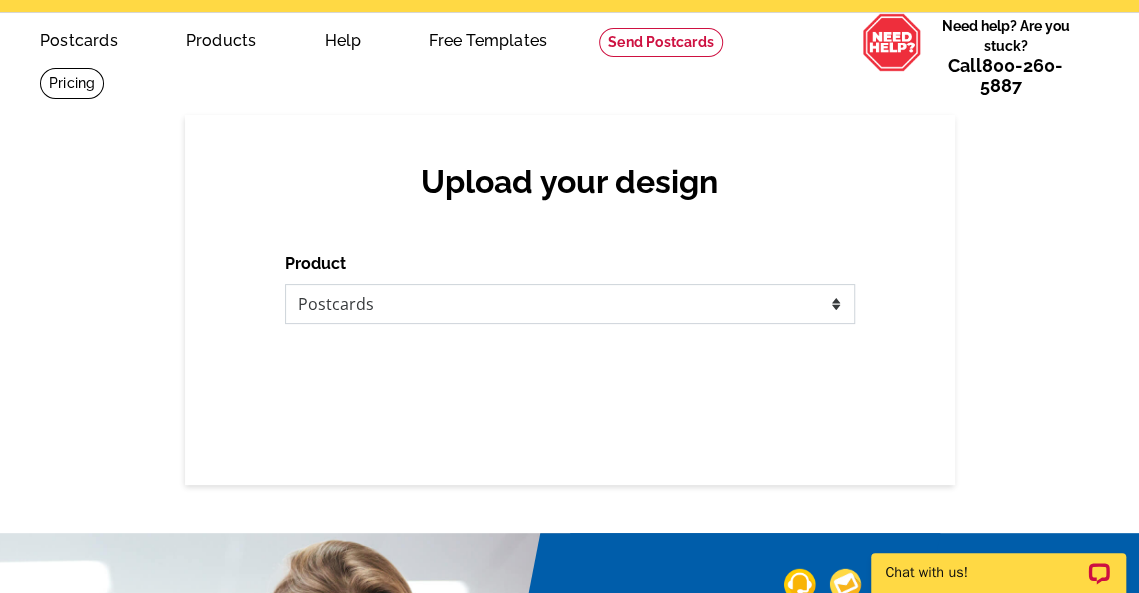 click on "Please select the type of file...
Postcards
Business Cards
Letters and flyers
Greeting Cards
Door Hangers" at bounding box center [570, 304] 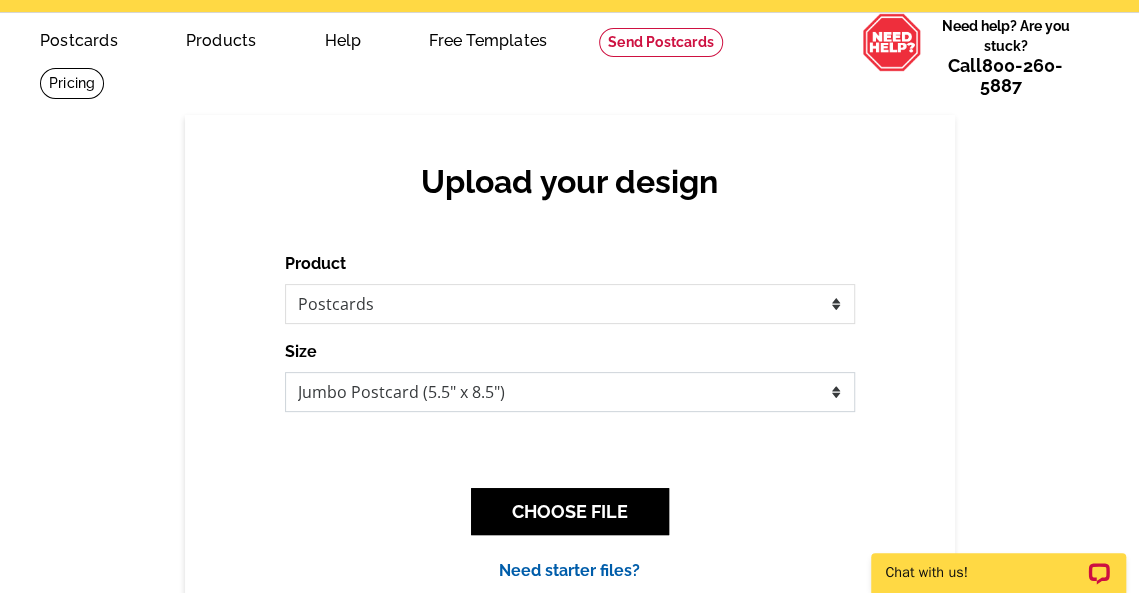 click on "Jumbo Postcard (5.5" x 8.5") Regular Postcard (4.25" x 5.6") Panoramic Postcard (5.75" x 11.25") Giant Postcard (8.5" x 11") EDDM Postcard (6.125" x 8.25")" at bounding box center (570, 392) 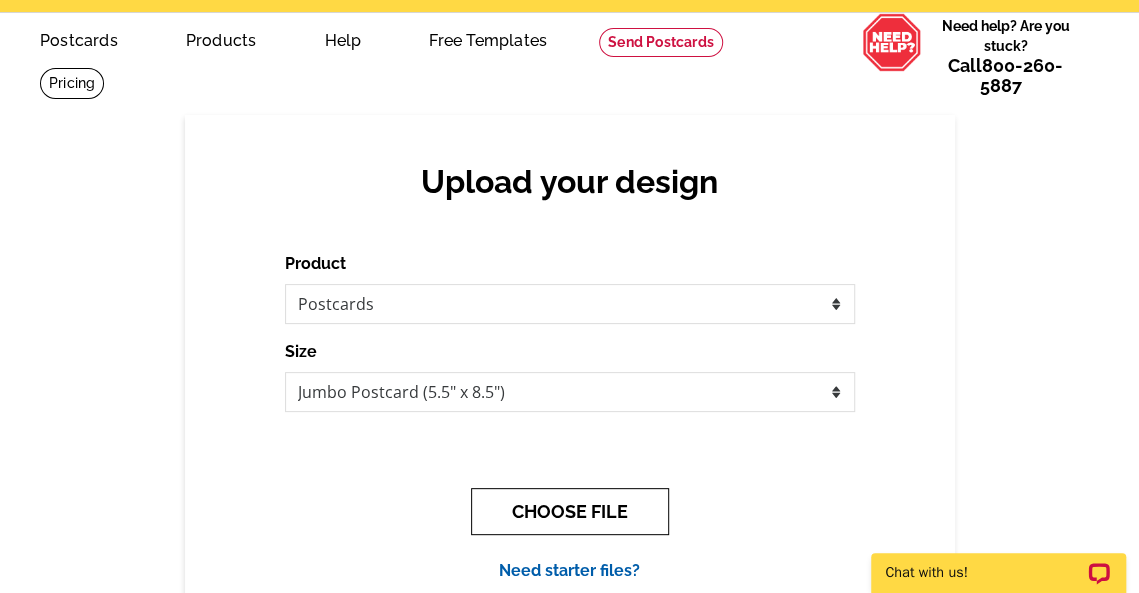 click on "CHOOSE FILE" at bounding box center [570, 511] 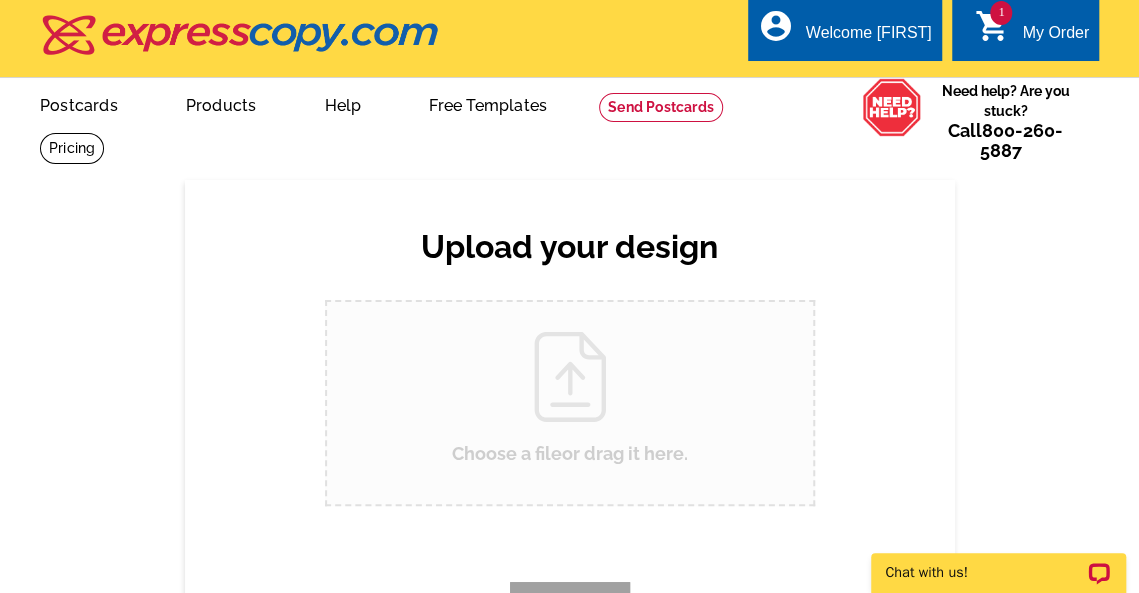 scroll, scrollTop: 0, scrollLeft: 0, axis: both 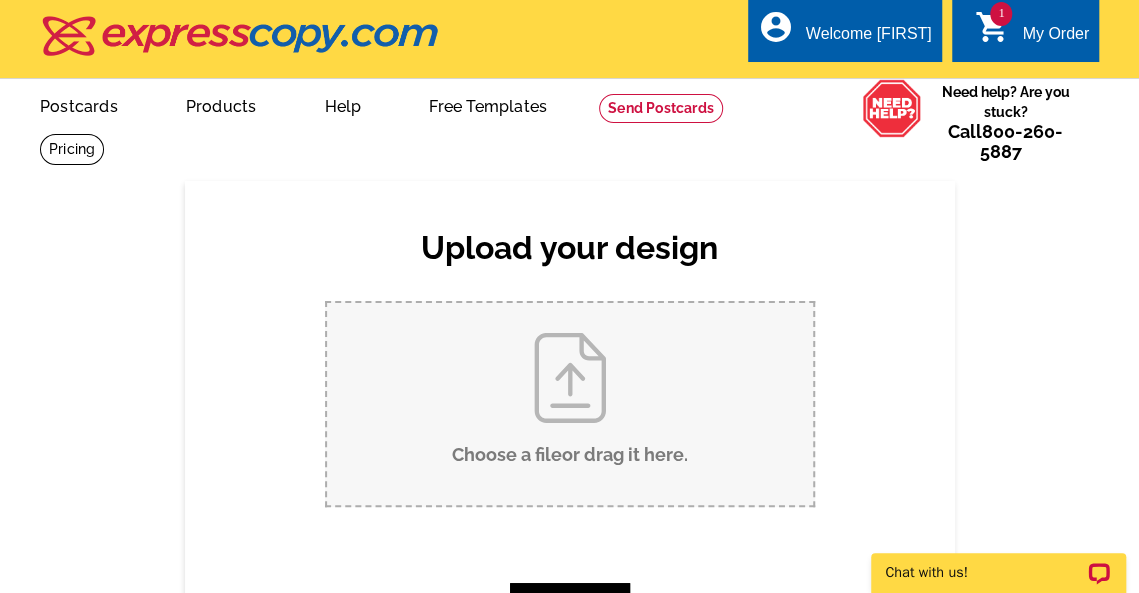 click on "Choose a file  or drag it here ." at bounding box center [570, 404] 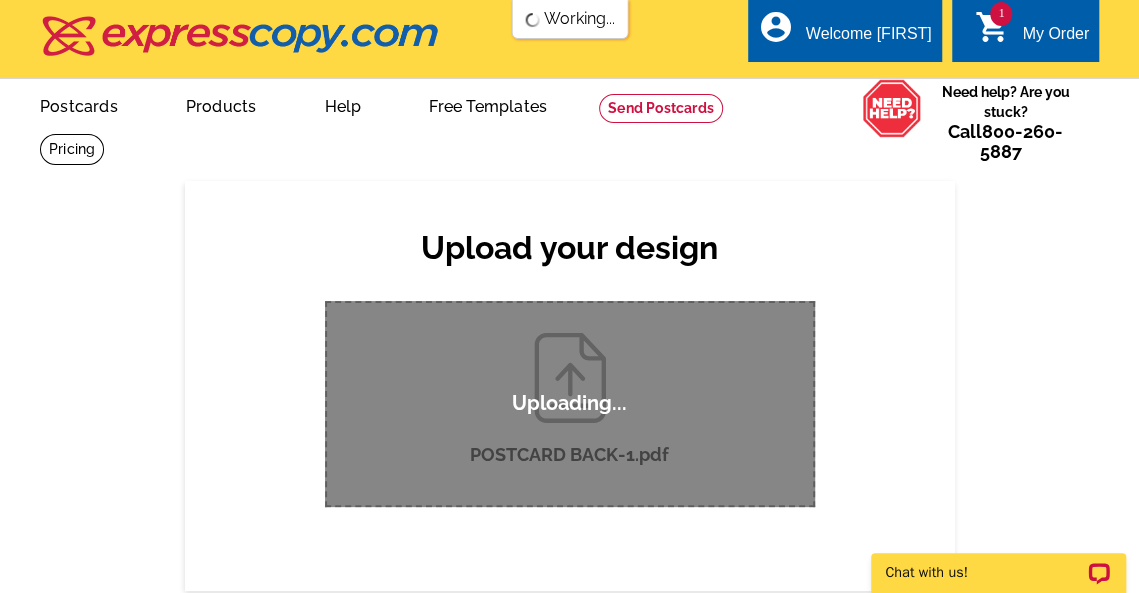 type 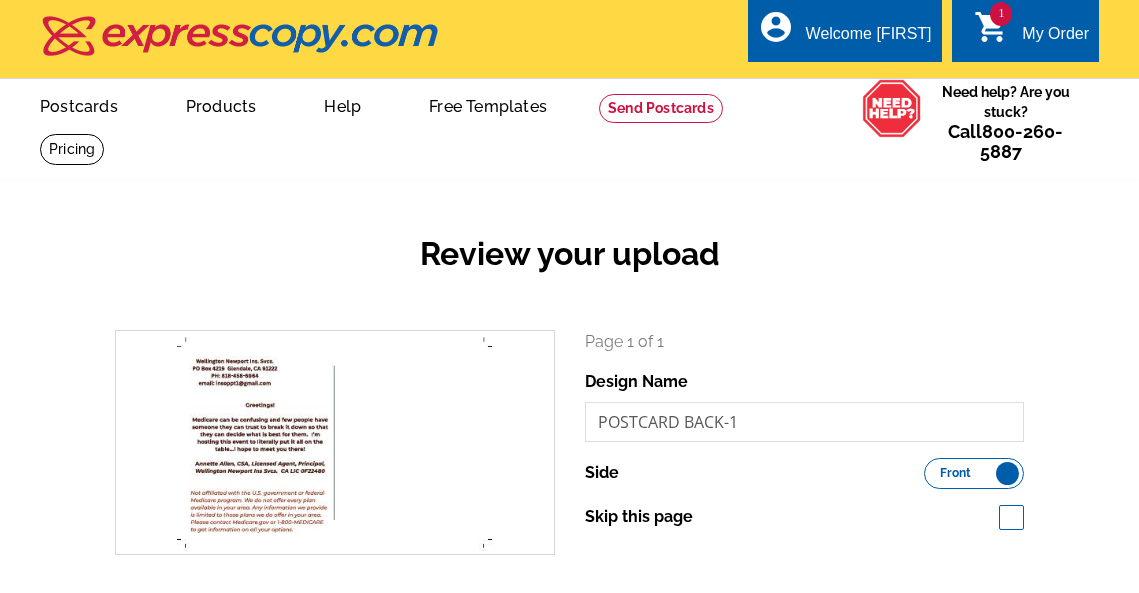 scroll, scrollTop: 0, scrollLeft: 0, axis: both 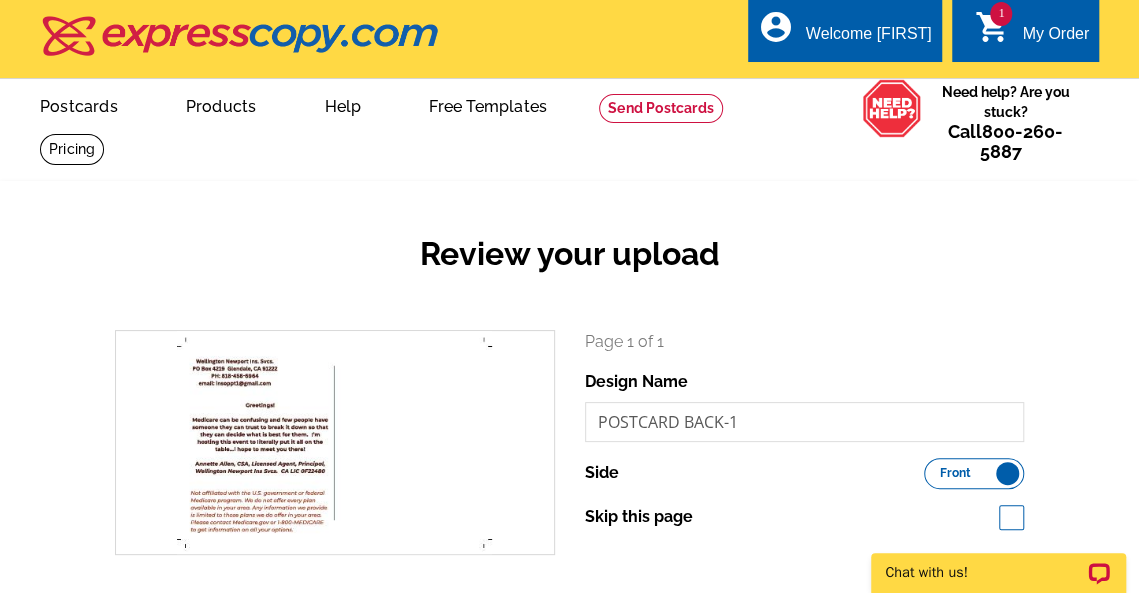 click on "Front
Back" at bounding box center [974, 473] 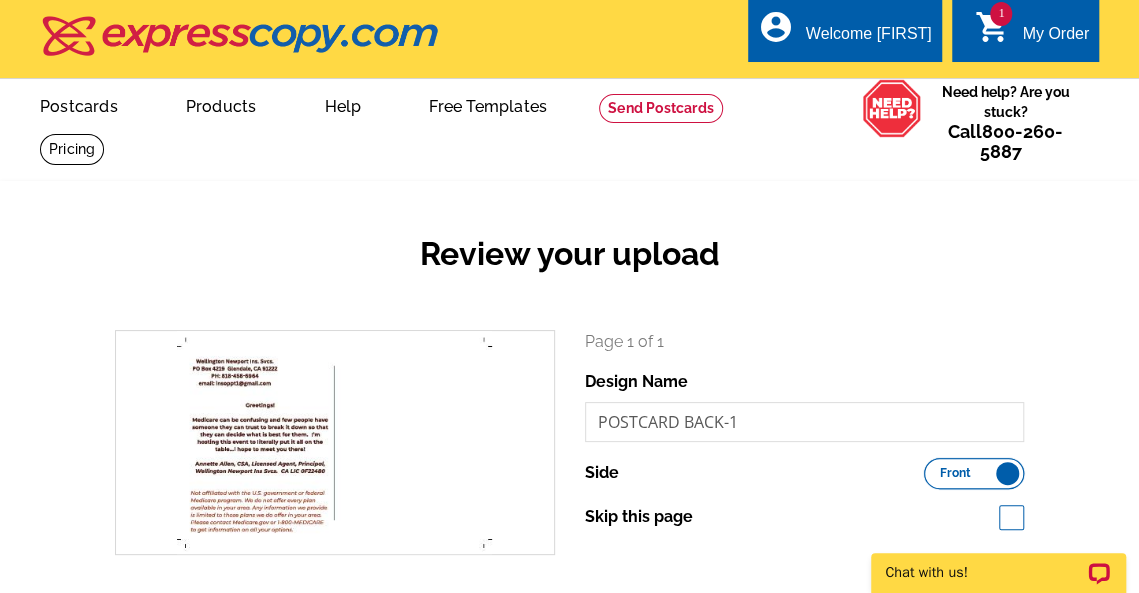click on "Front
Back" at bounding box center [934, 468] 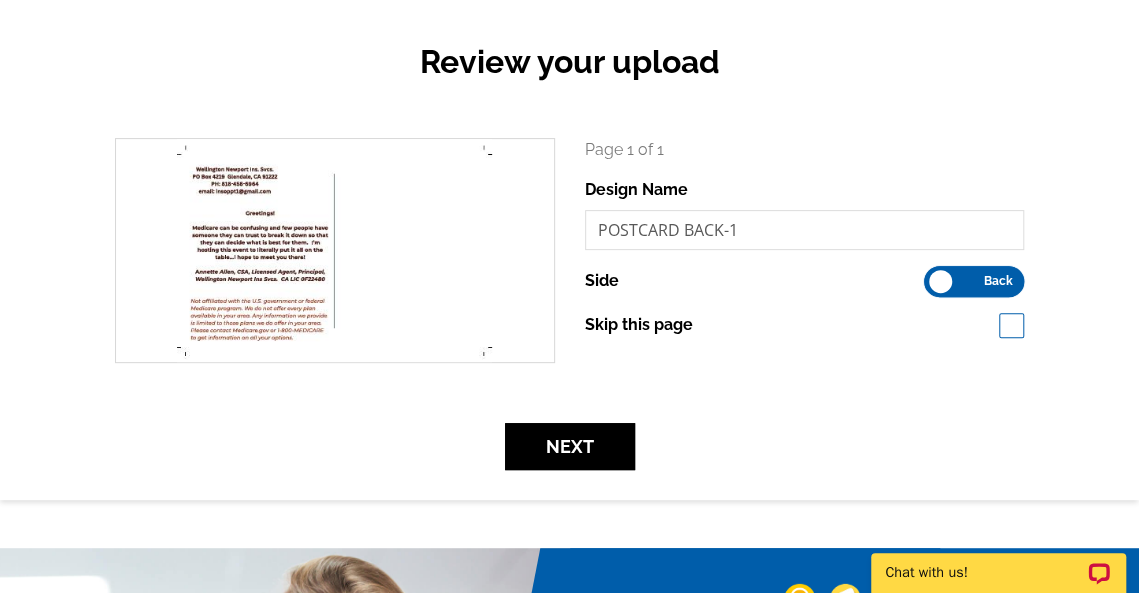 scroll, scrollTop: 200, scrollLeft: 0, axis: vertical 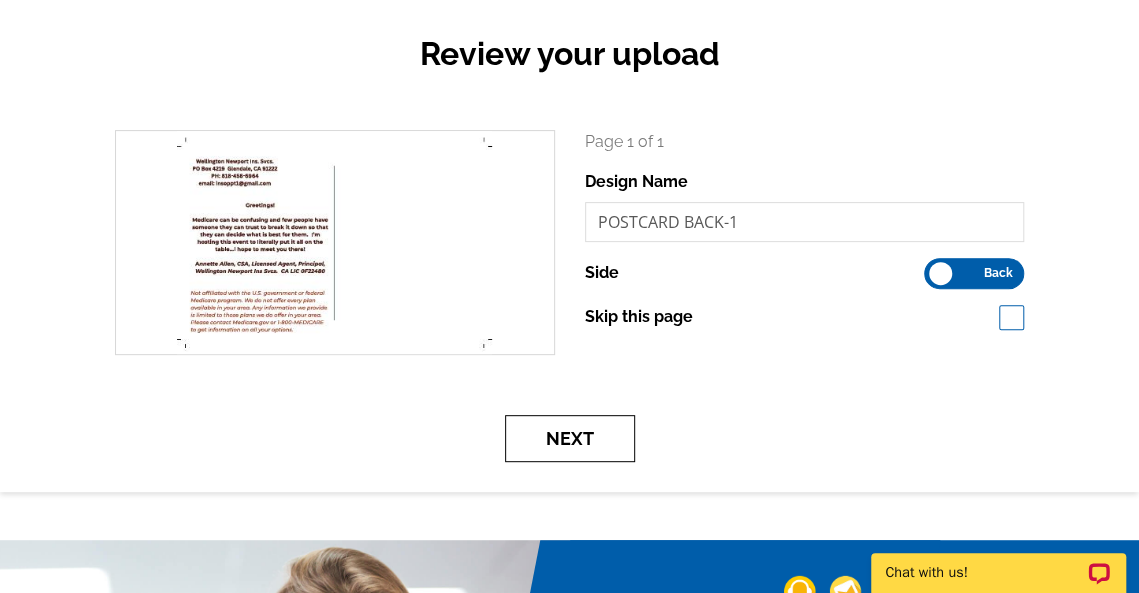 click on "Next" at bounding box center [570, 438] 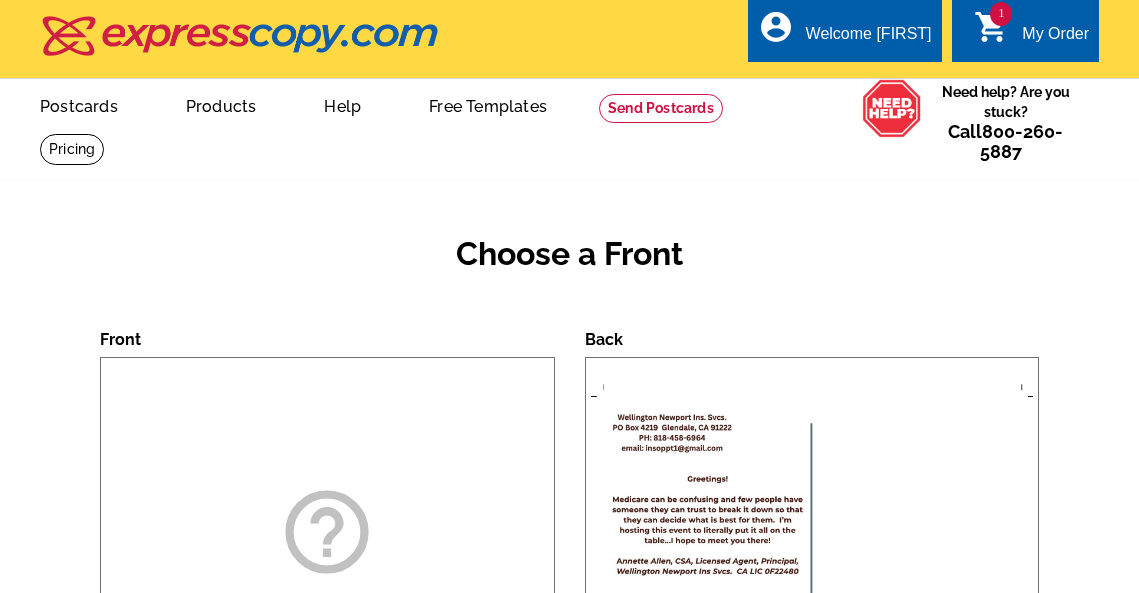 scroll, scrollTop: 0, scrollLeft: 0, axis: both 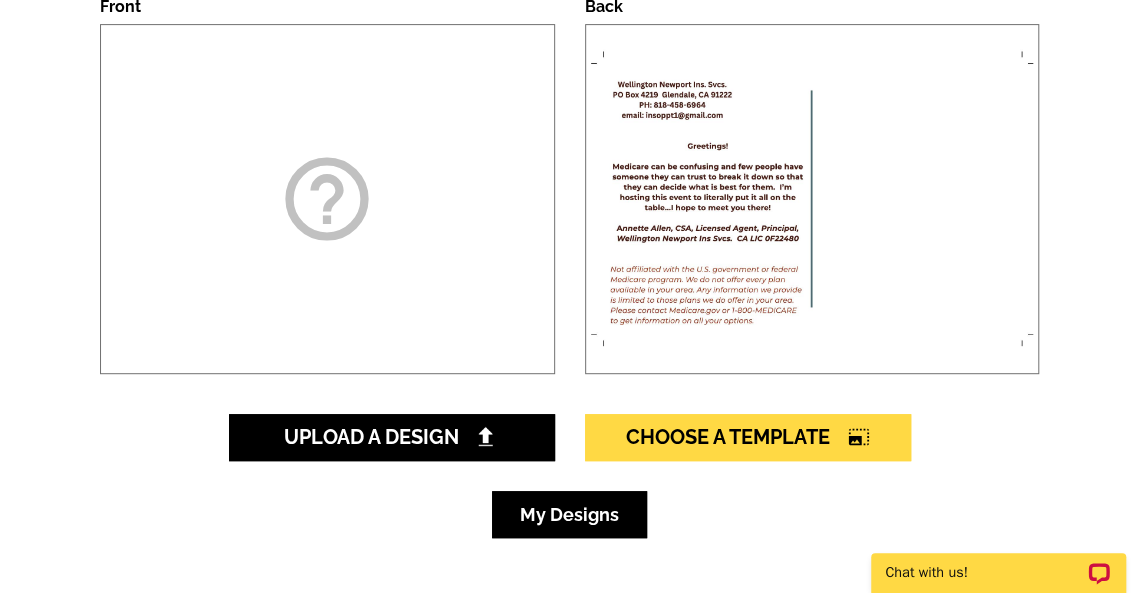 click on "My Designs" at bounding box center (569, 514) 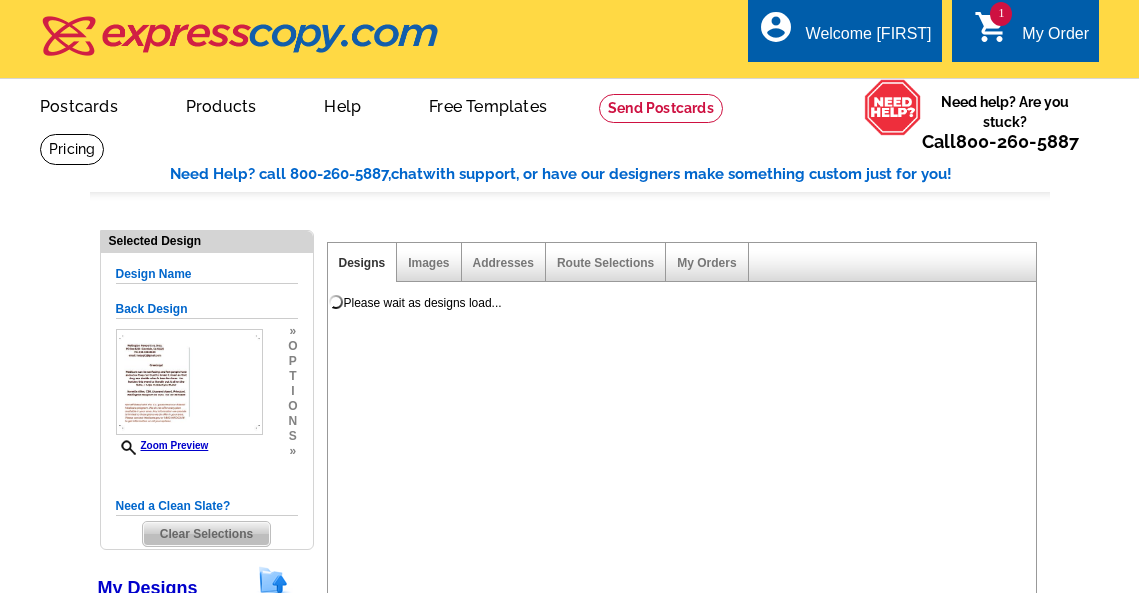 select on "1" 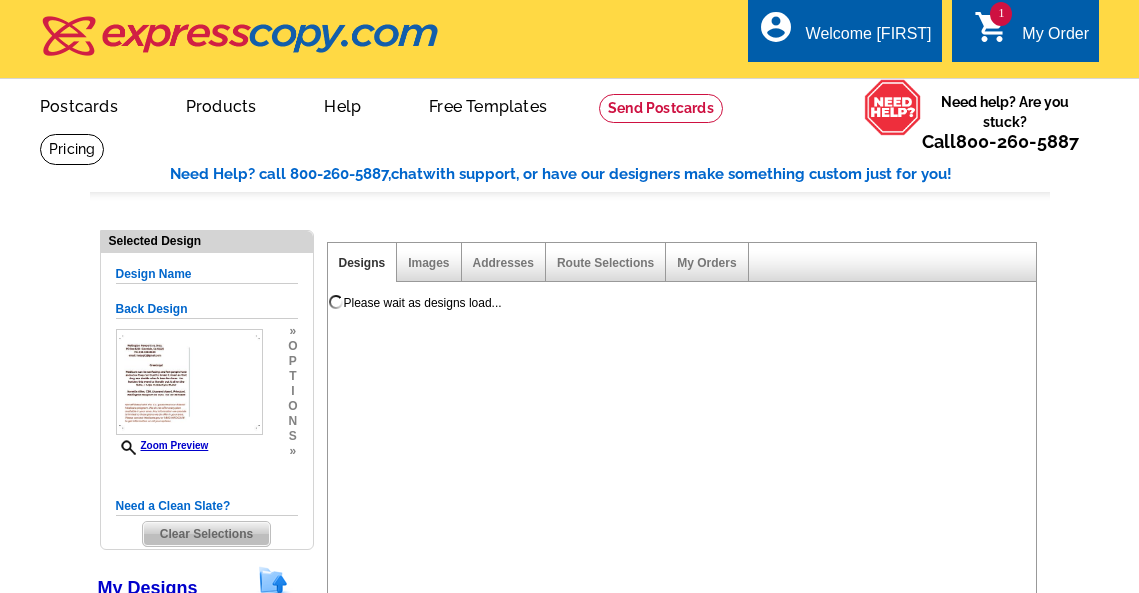 select on "2" 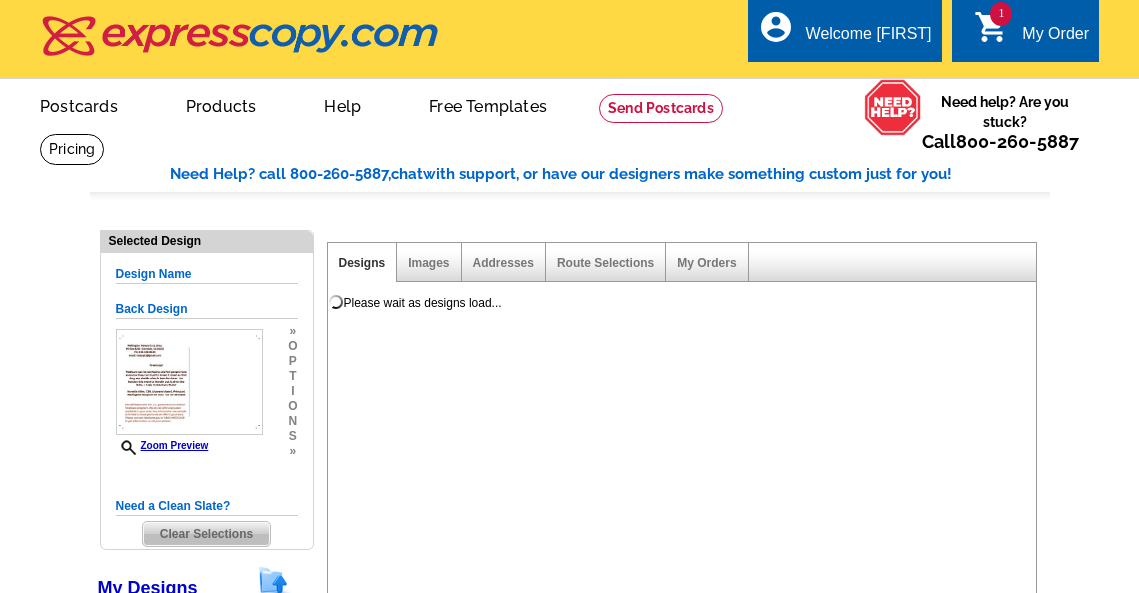 scroll, scrollTop: 0, scrollLeft: 0, axis: both 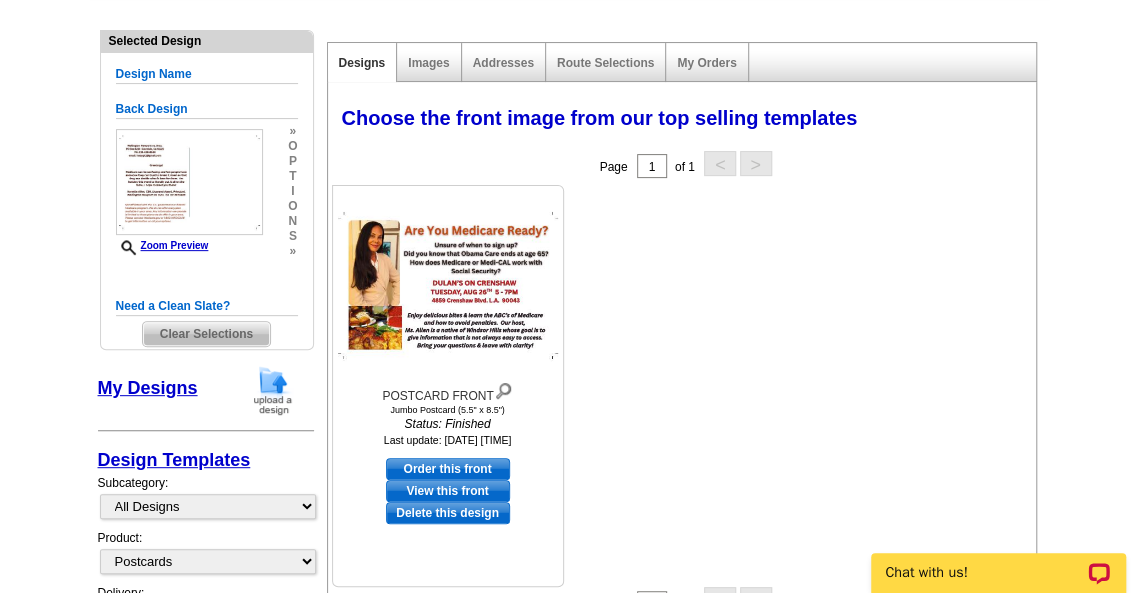 click on "Order this front" at bounding box center (448, 469) 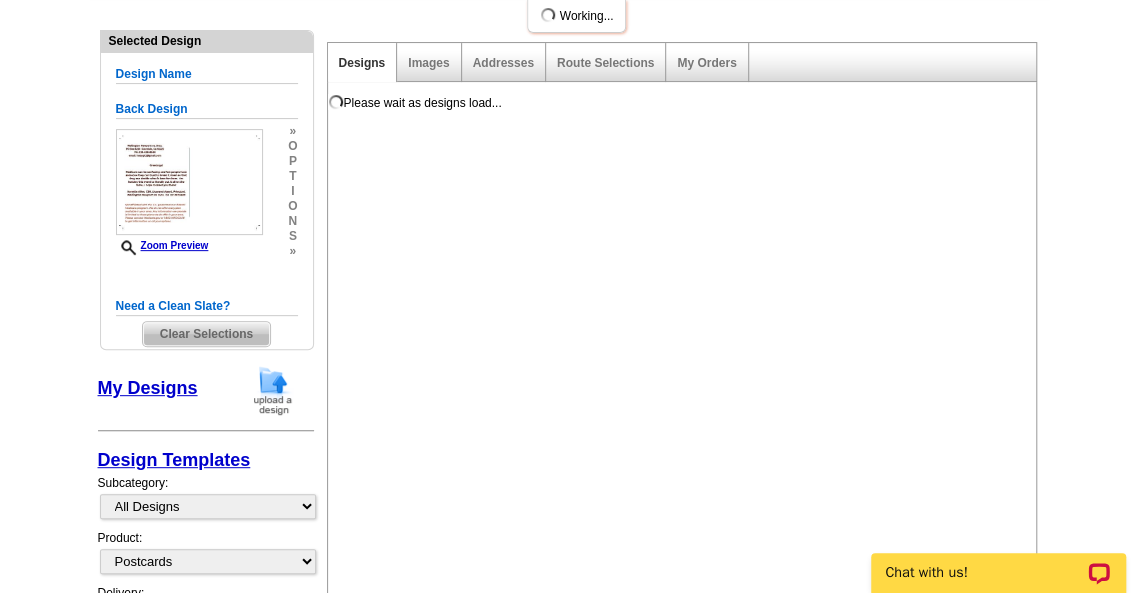 scroll, scrollTop: 0, scrollLeft: 0, axis: both 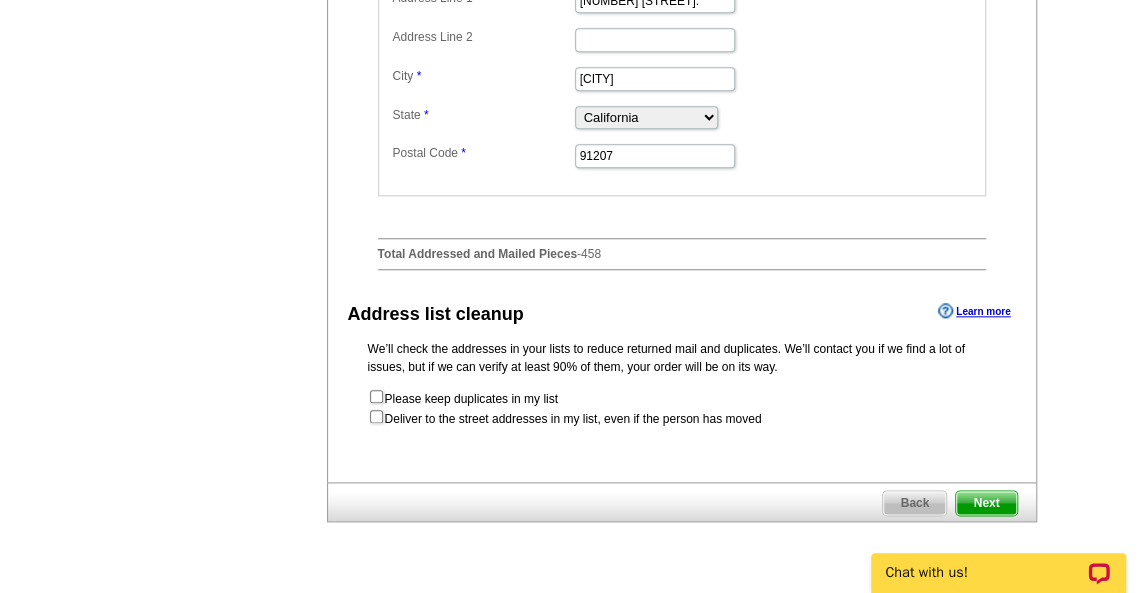 click on "Next" at bounding box center (986, 503) 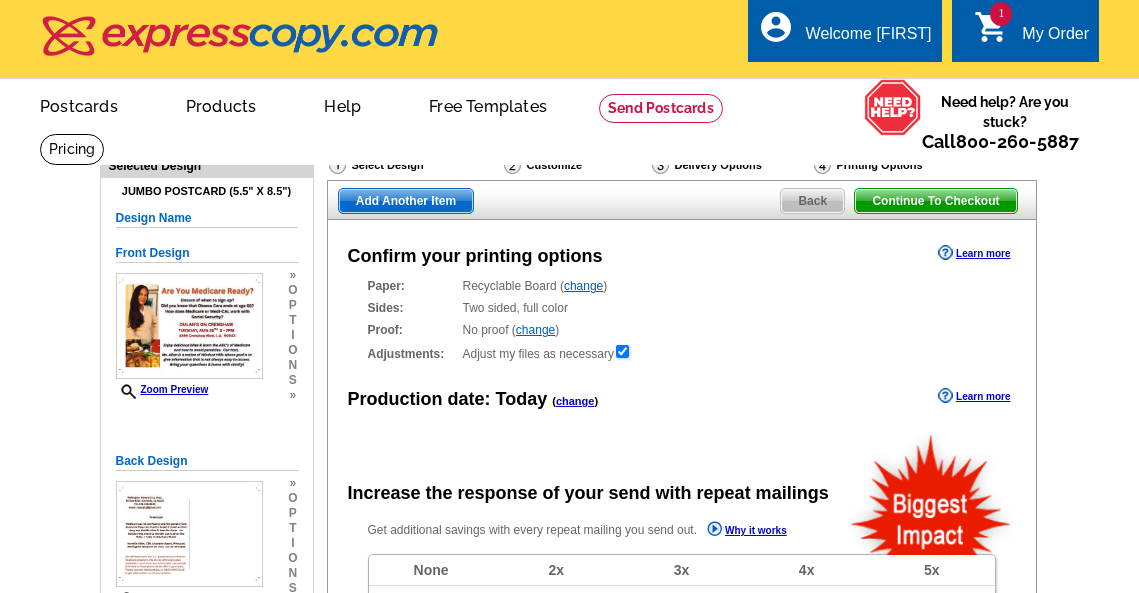 scroll, scrollTop: 0, scrollLeft: 0, axis: both 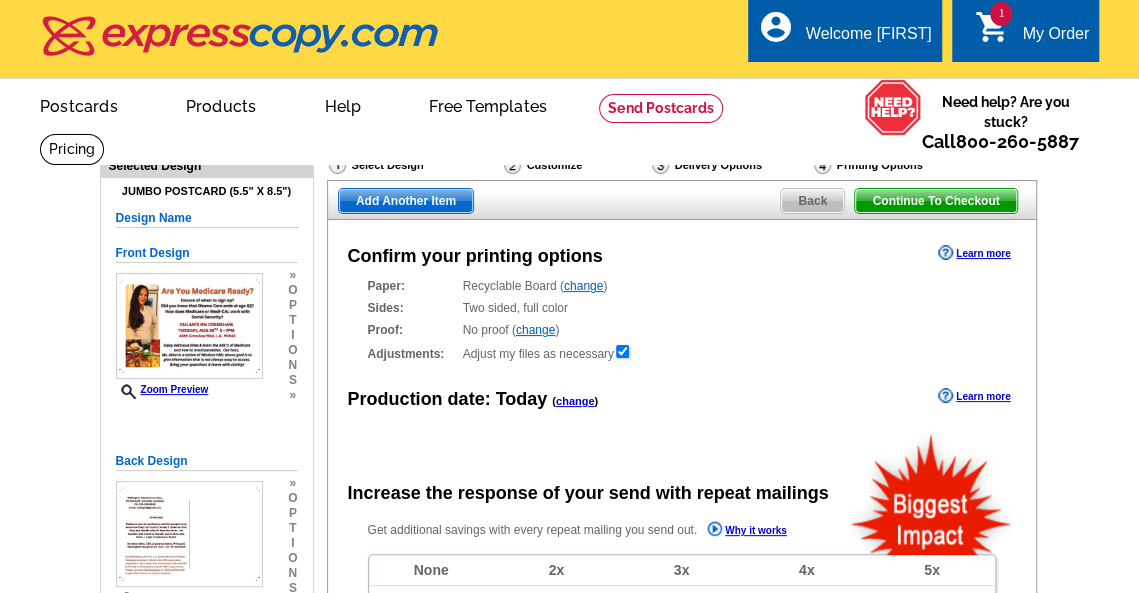 radio on "false" 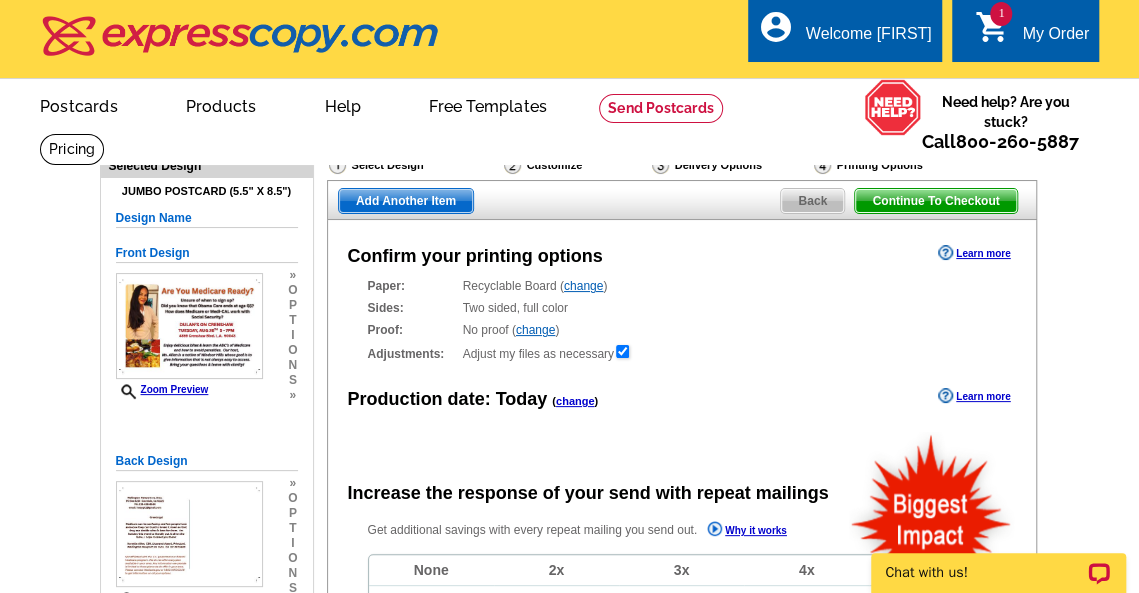scroll, scrollTop: 0, scrollLeft: 0, axis: both 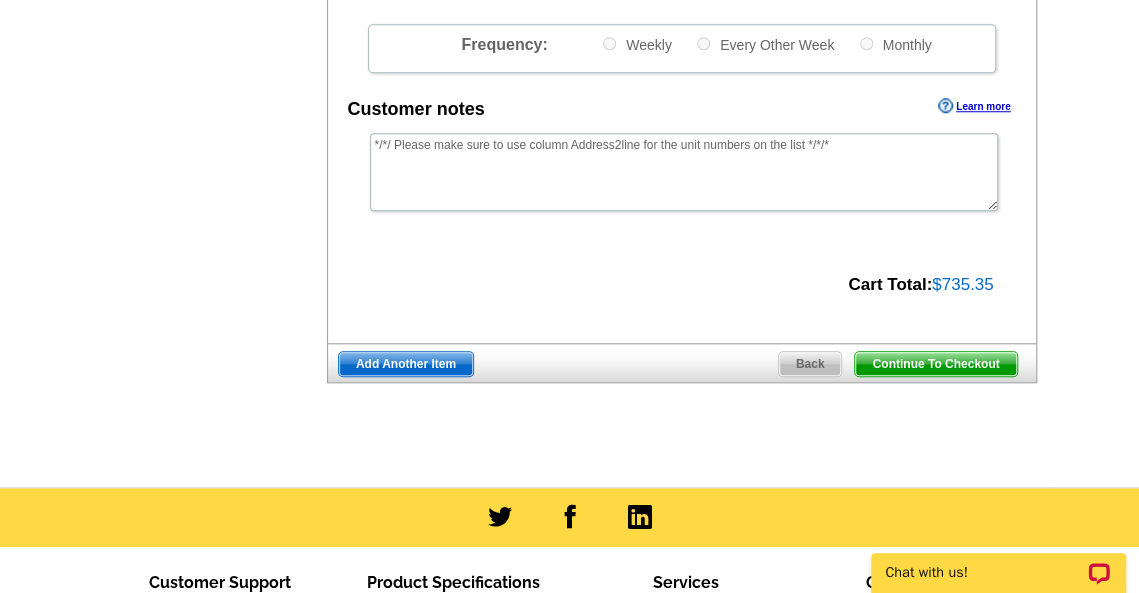 click on "Continue To Checkout" at bounding box center [935, 364] 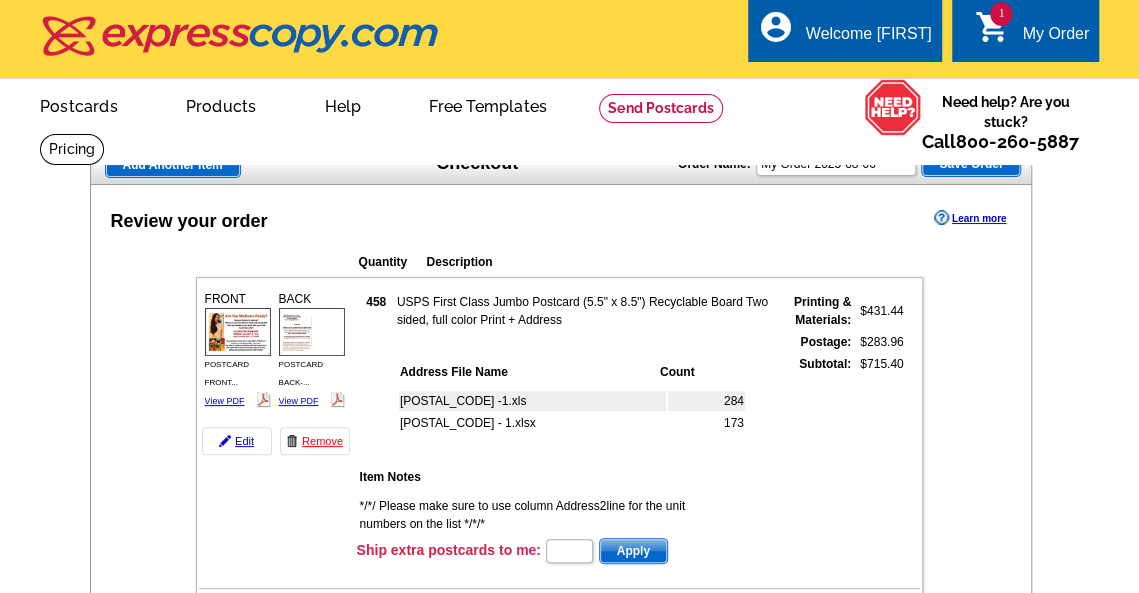 scroll, scrollTop: 133, scrollLeft: 0, axis: vertical 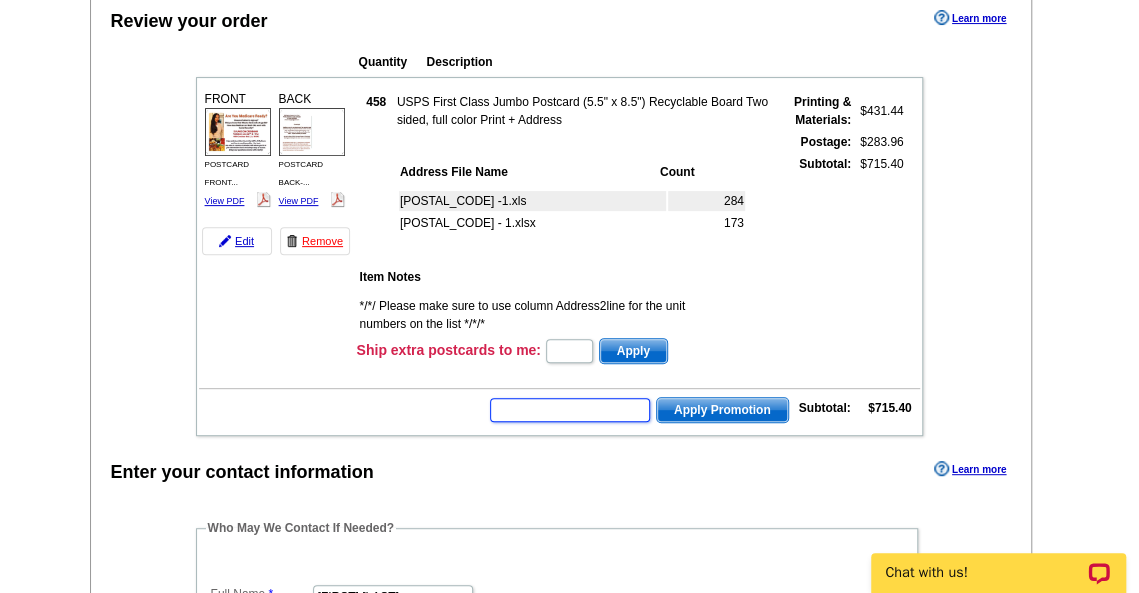 click at bounding box center (570, 410) 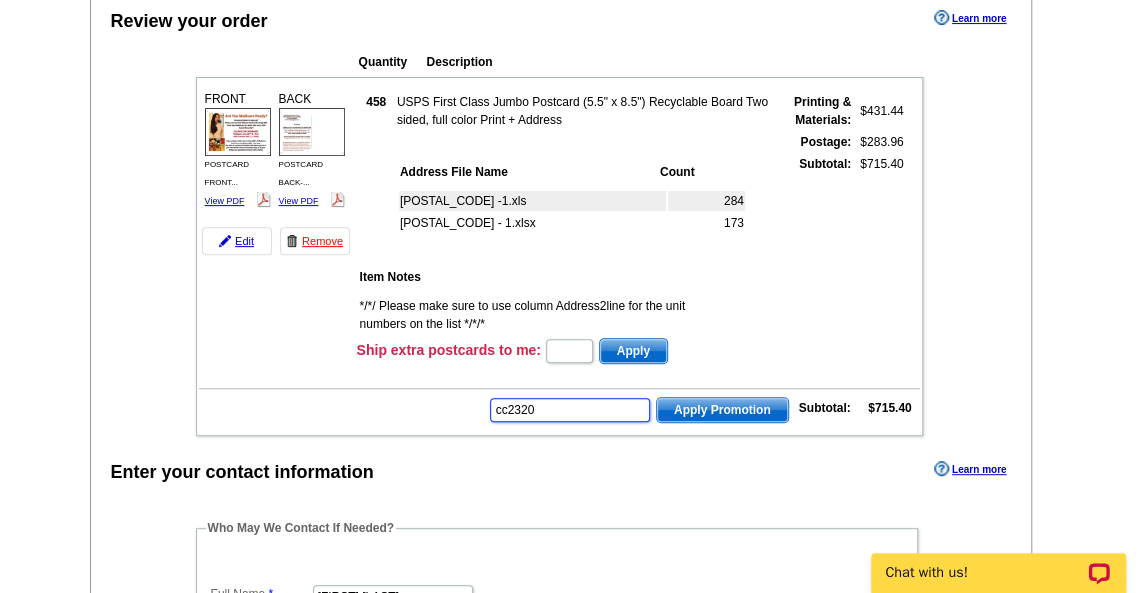 click on "cc2320" at bounding box center [570, 410] 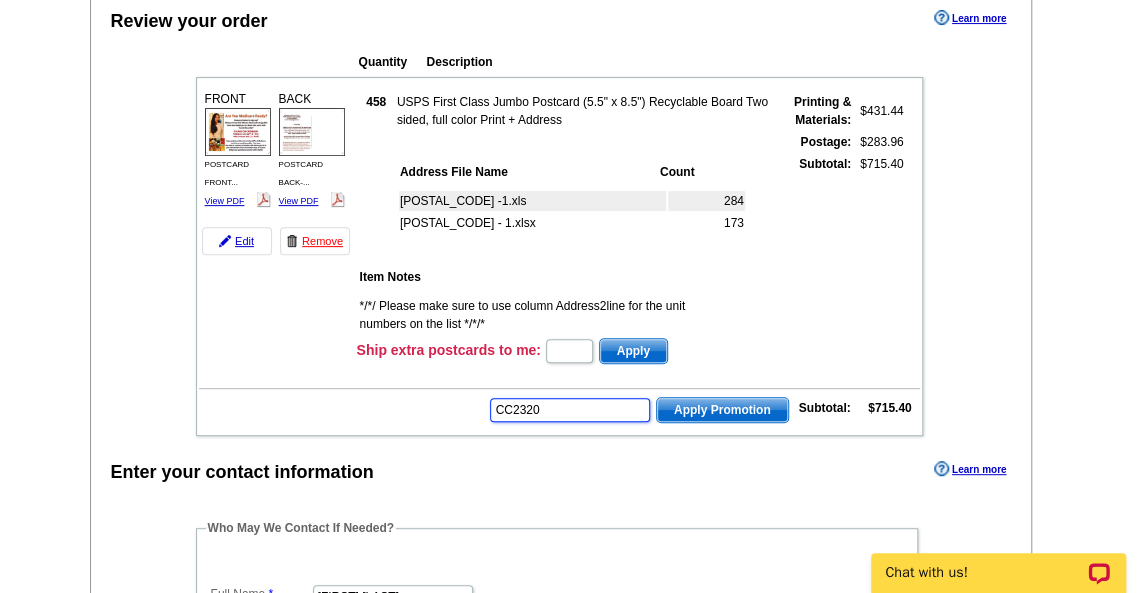 type on "CC2320" 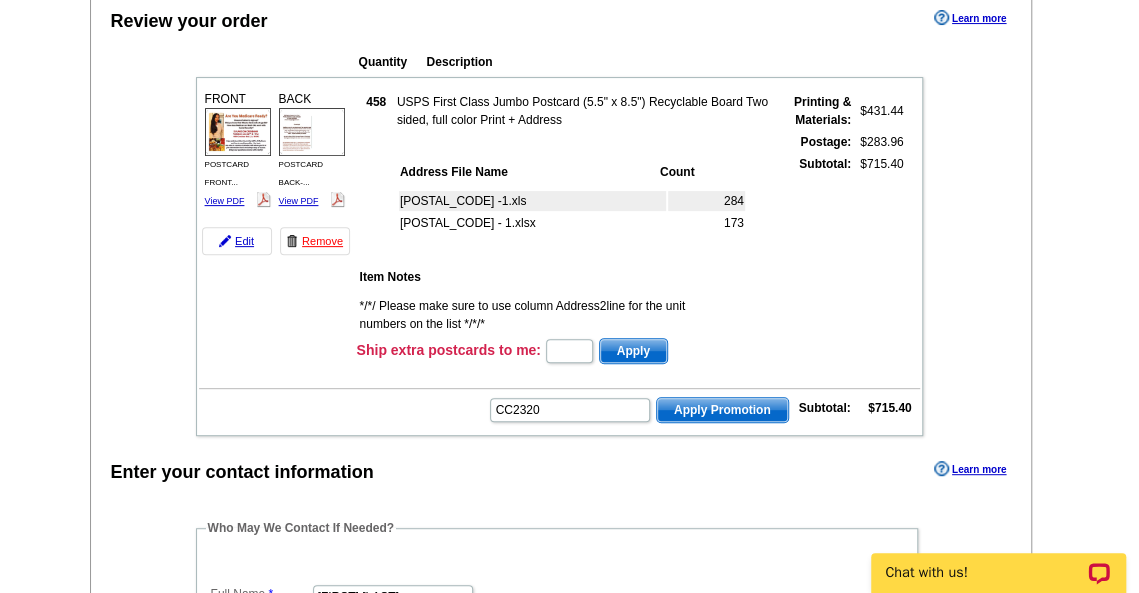 click on "Apply Promotion" at bounding box center [722, 410] 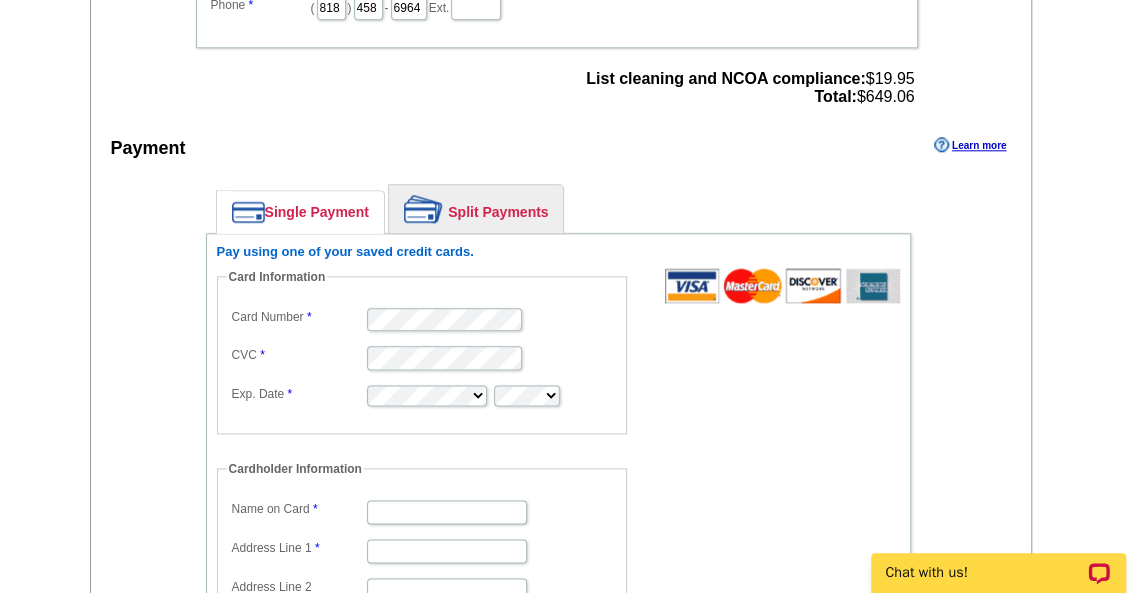 scroll, scrollTop: 933, scrollLeft: 0, axis: vertical 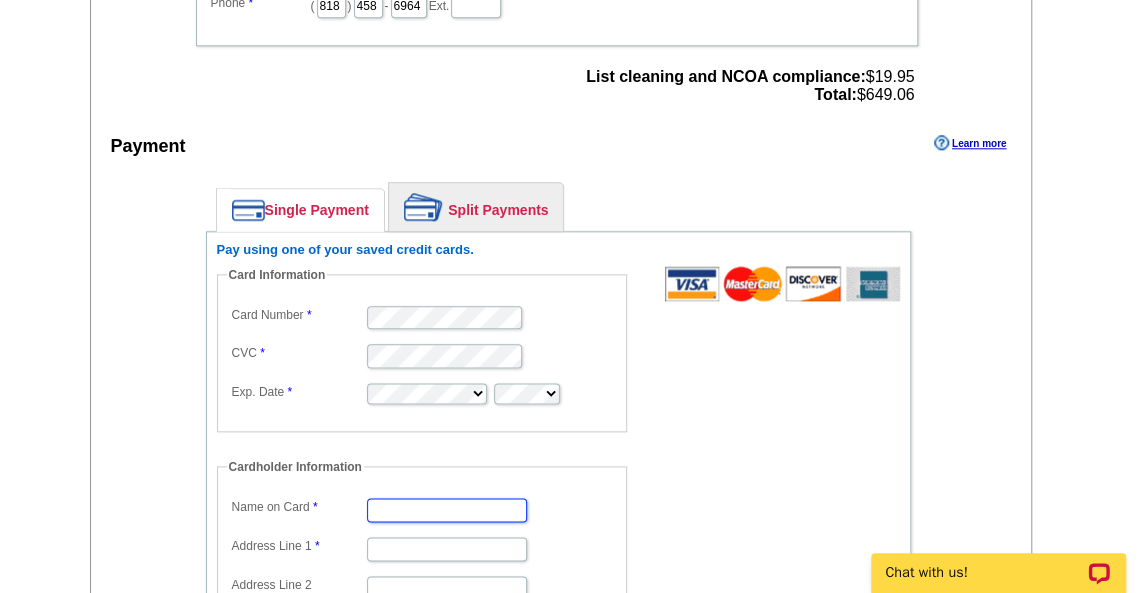 click on "Name on Card" at bounding box center [447, 510] 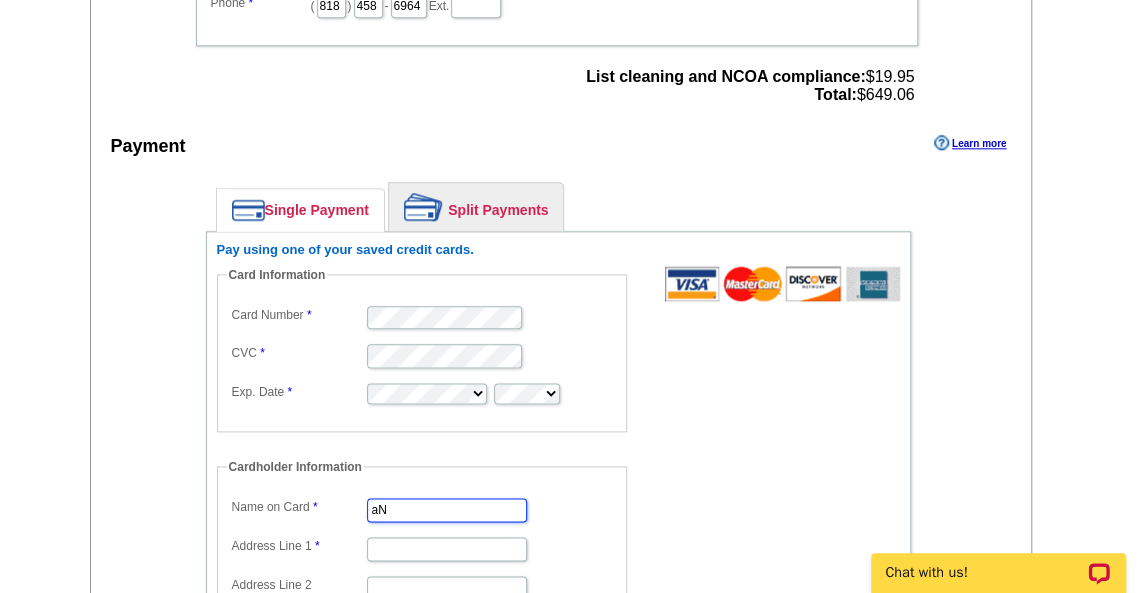 type on "a" 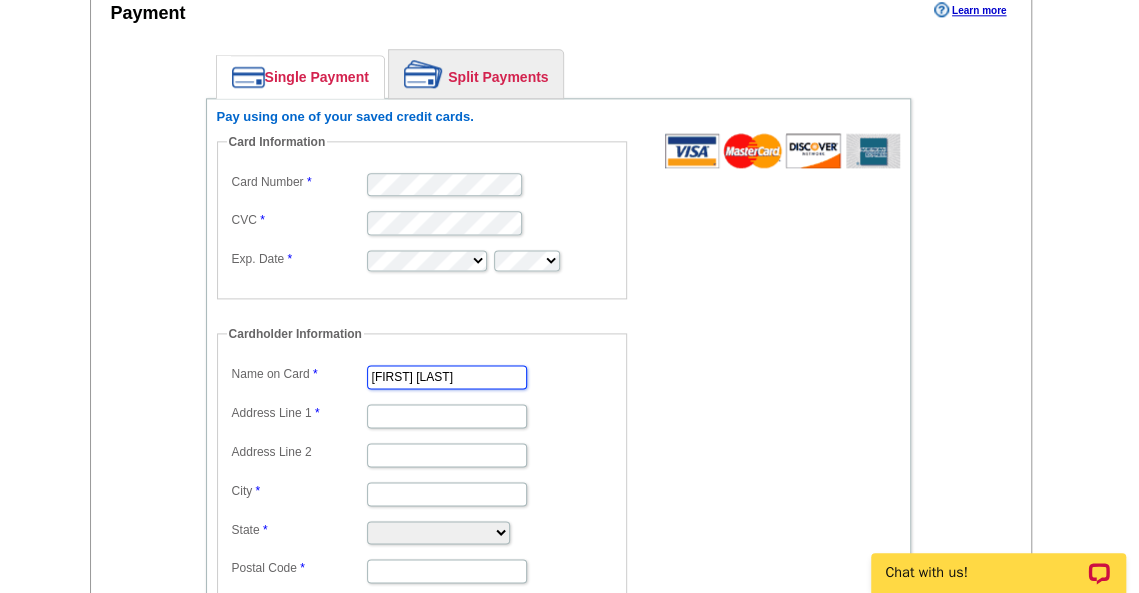 scroll, scrollTop: 1133, scrollLeft: 0, axis: vertical 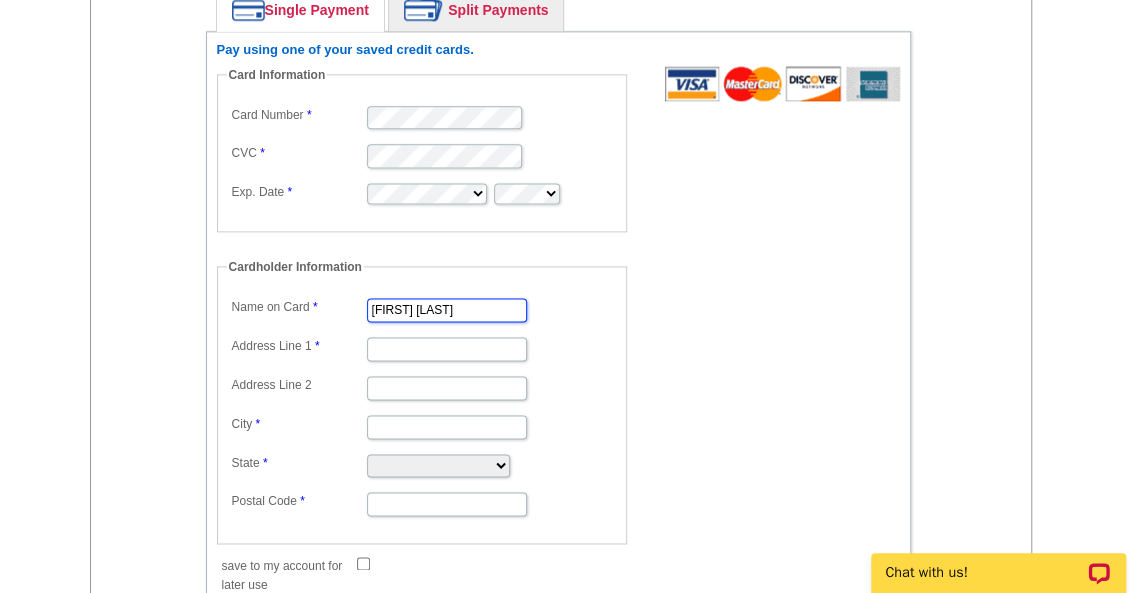 type on "[FIRST] [LAST]" 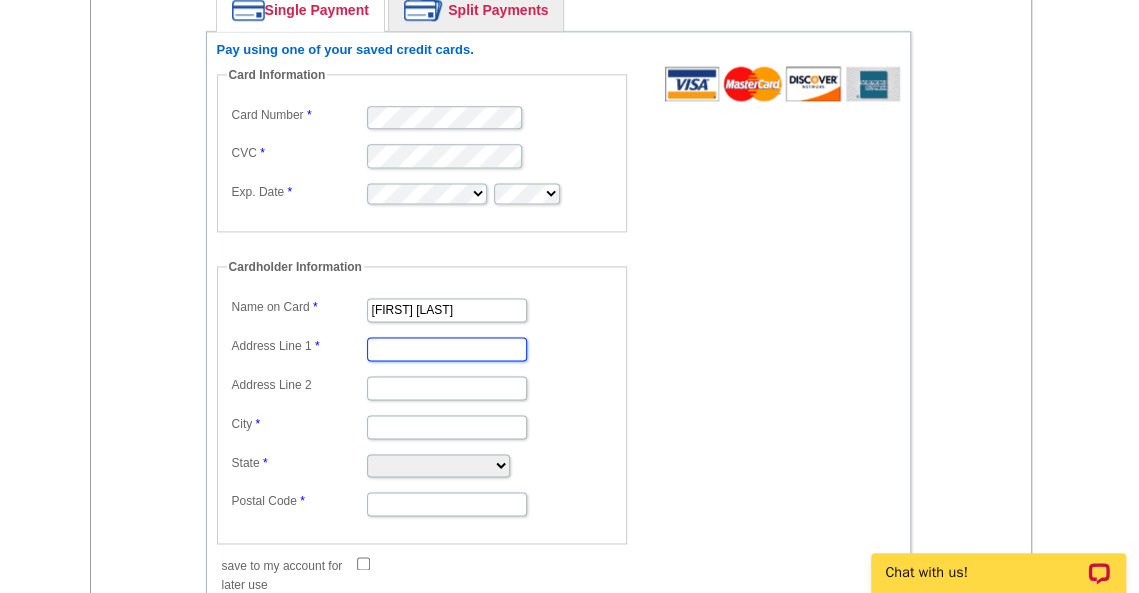 click on "Address Line 1" at bounding box center [447, 349] 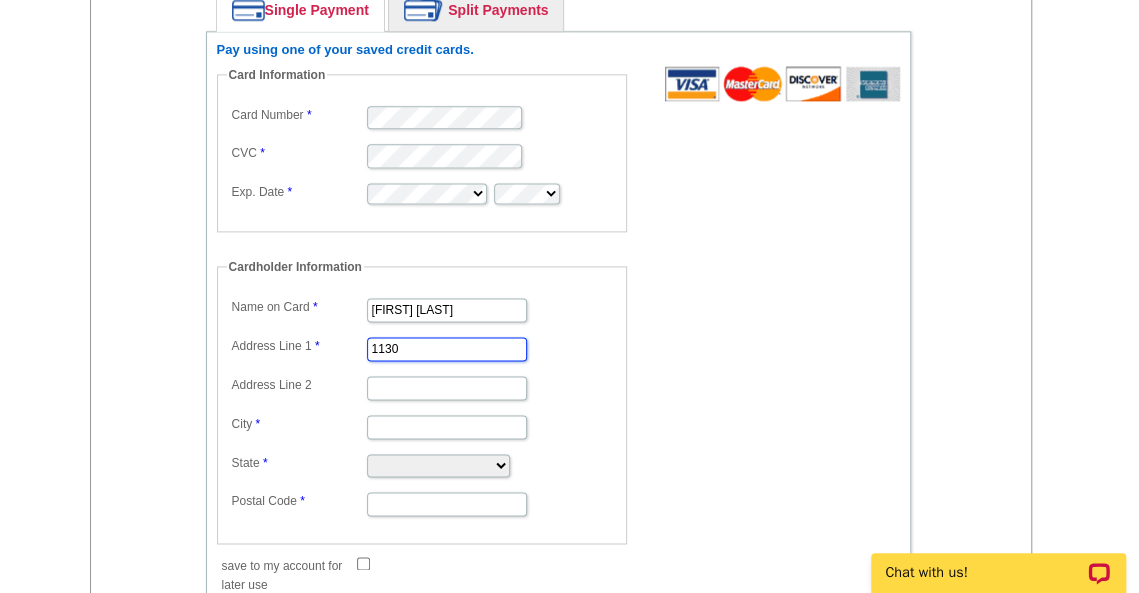 type on "[NUMBER] [STREET]" 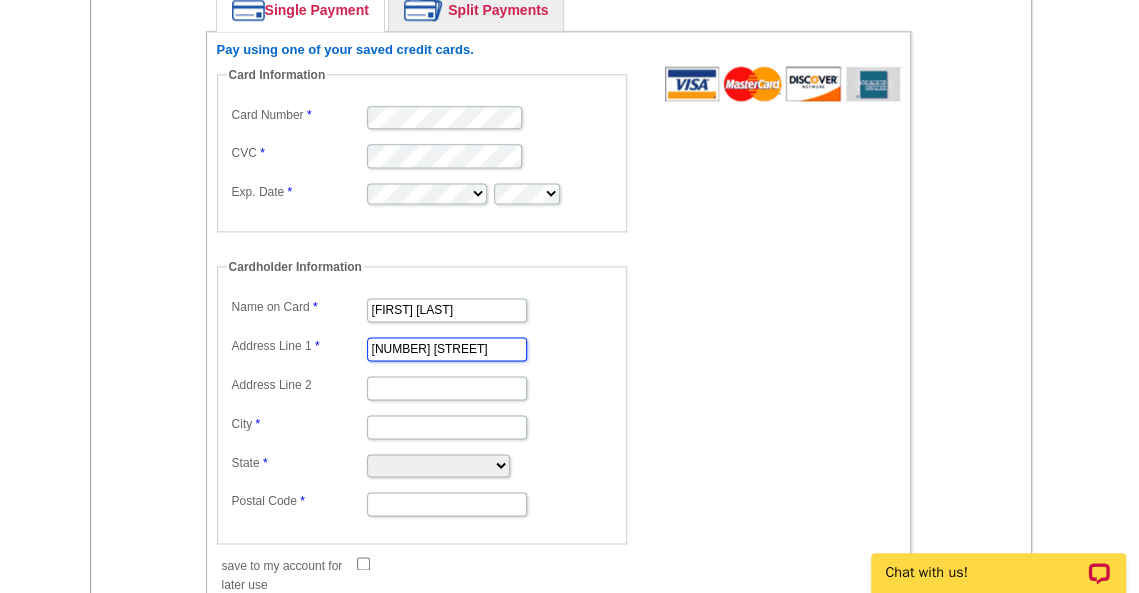 type on "Glendale" 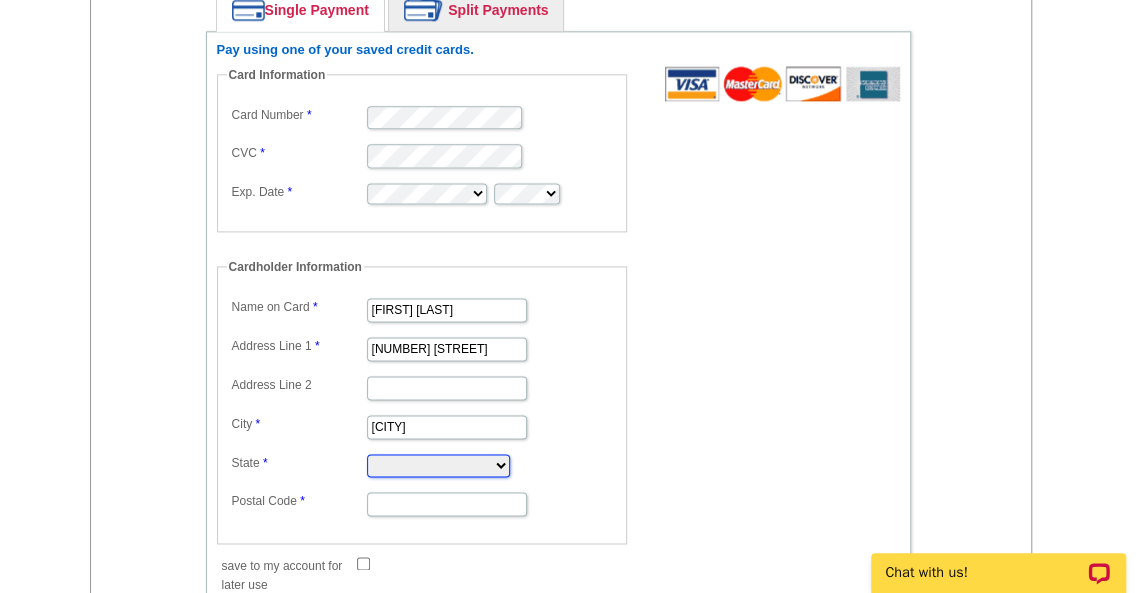 select on "CA" 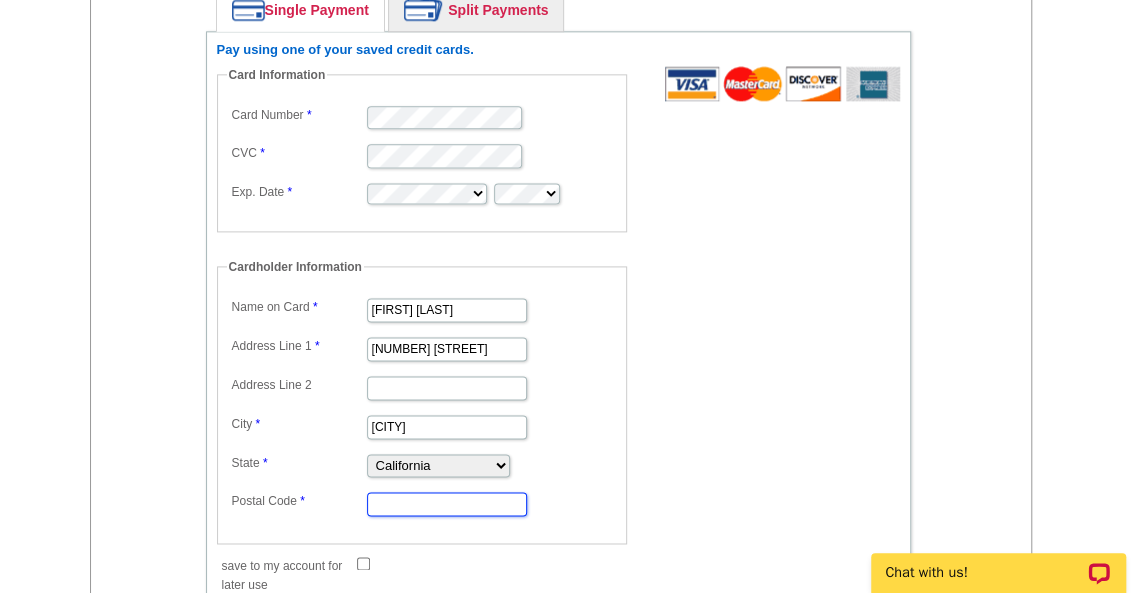 type on "91207" 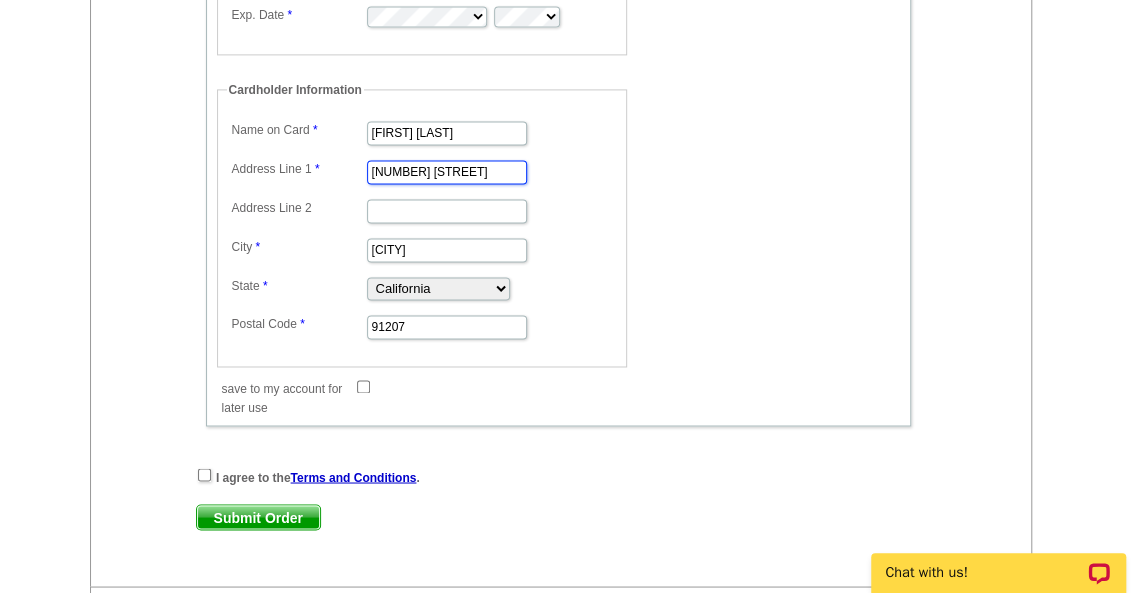 scroll, scrollTop: 1333, scrollLeft: 0, axis: vertical 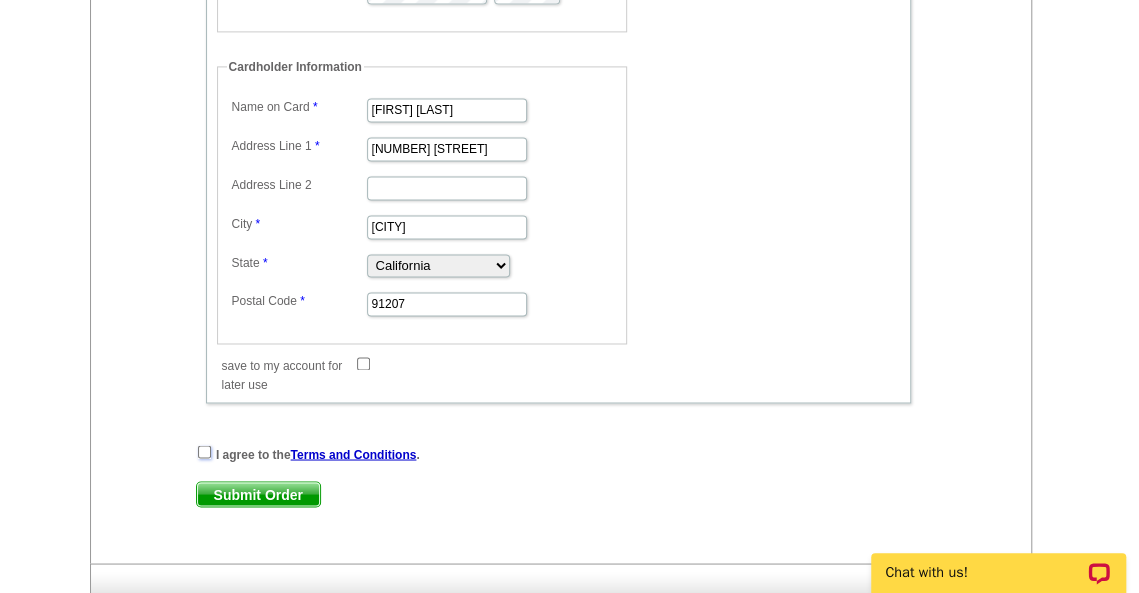 click at bounding box center [204, 451] 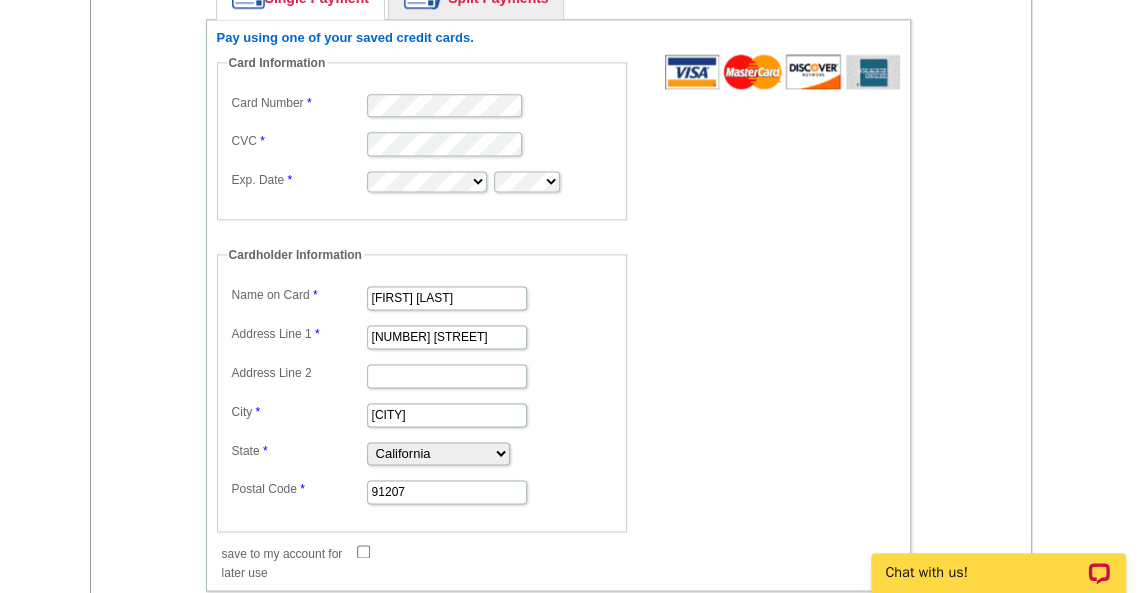 scroll, scrollTop: 1266, scrollLeft: 0, axis: vertical 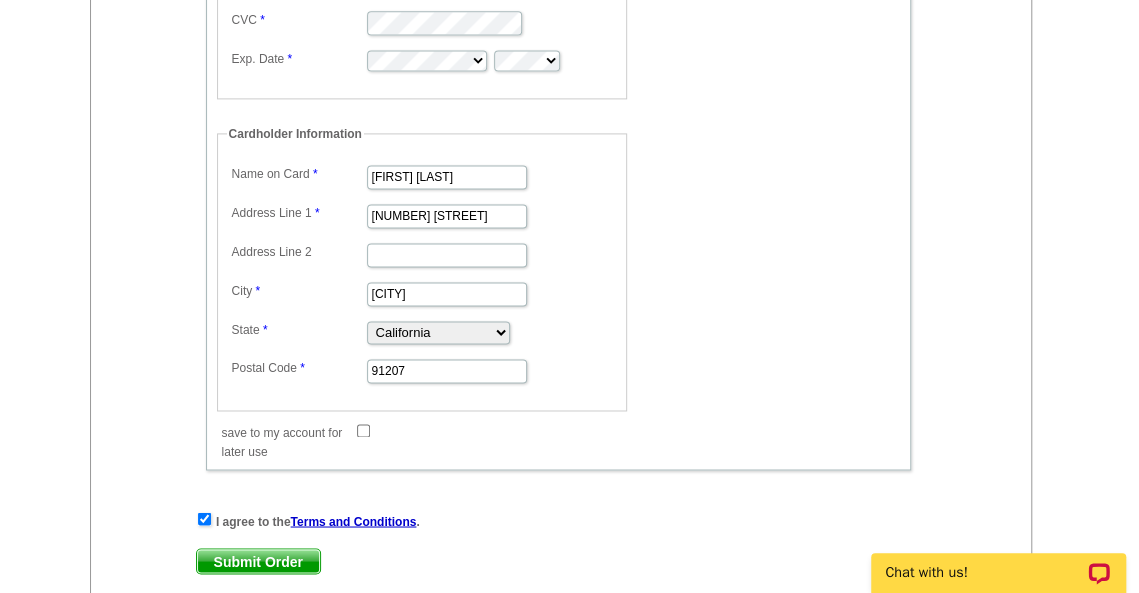 click on "Submit Order" at bounding box center [258, 561] 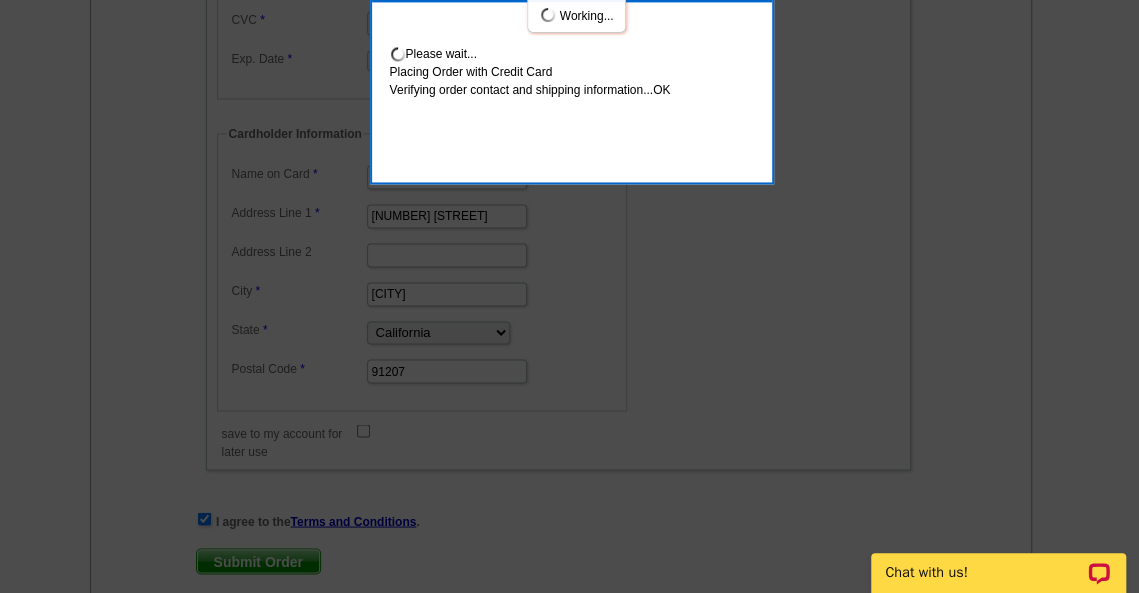 scroll, scrollTop: 1375, scrollLeft: 0, axis: vertical 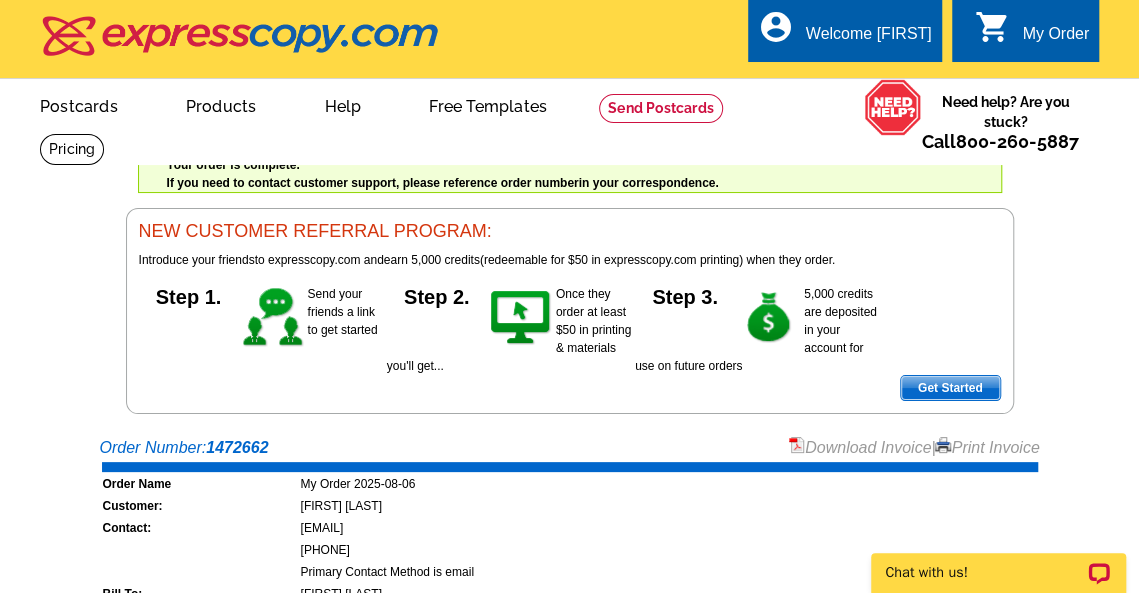 click on "Download Invoice" at bounding box center [860, 447] 